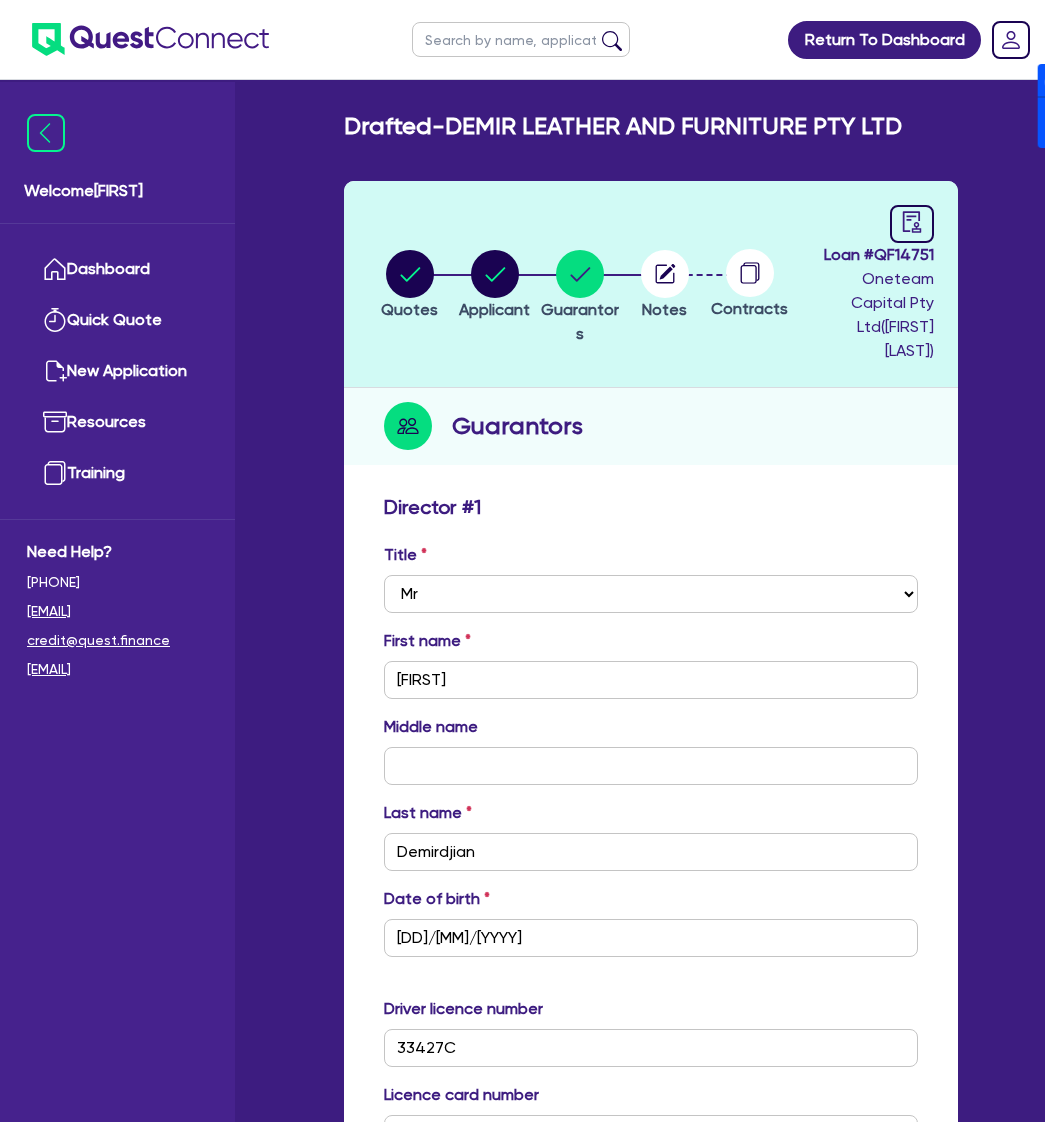 select on "MR" 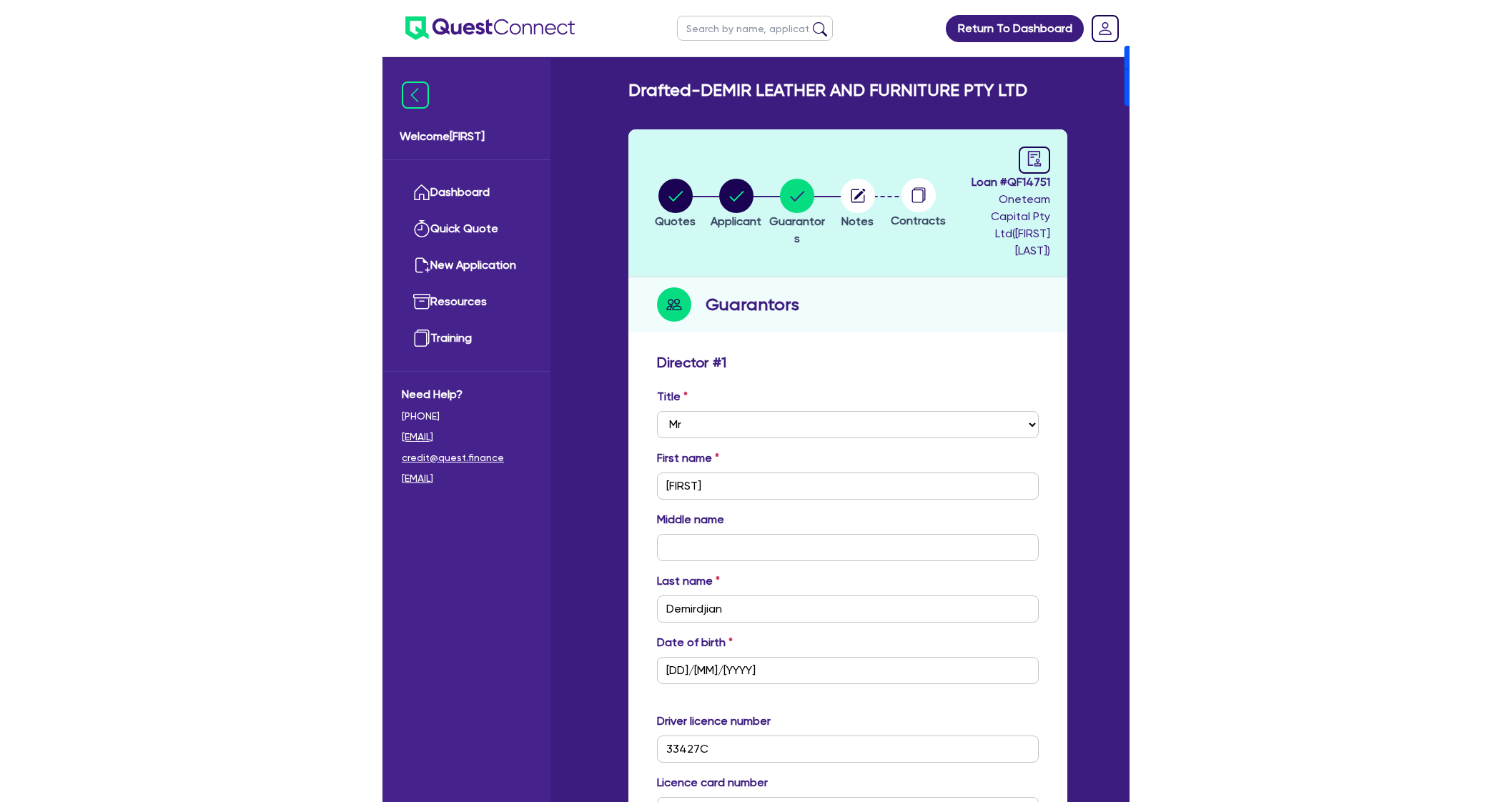 scroll, scrollTop: 2023, scrollLeft: 0, axis: vertical 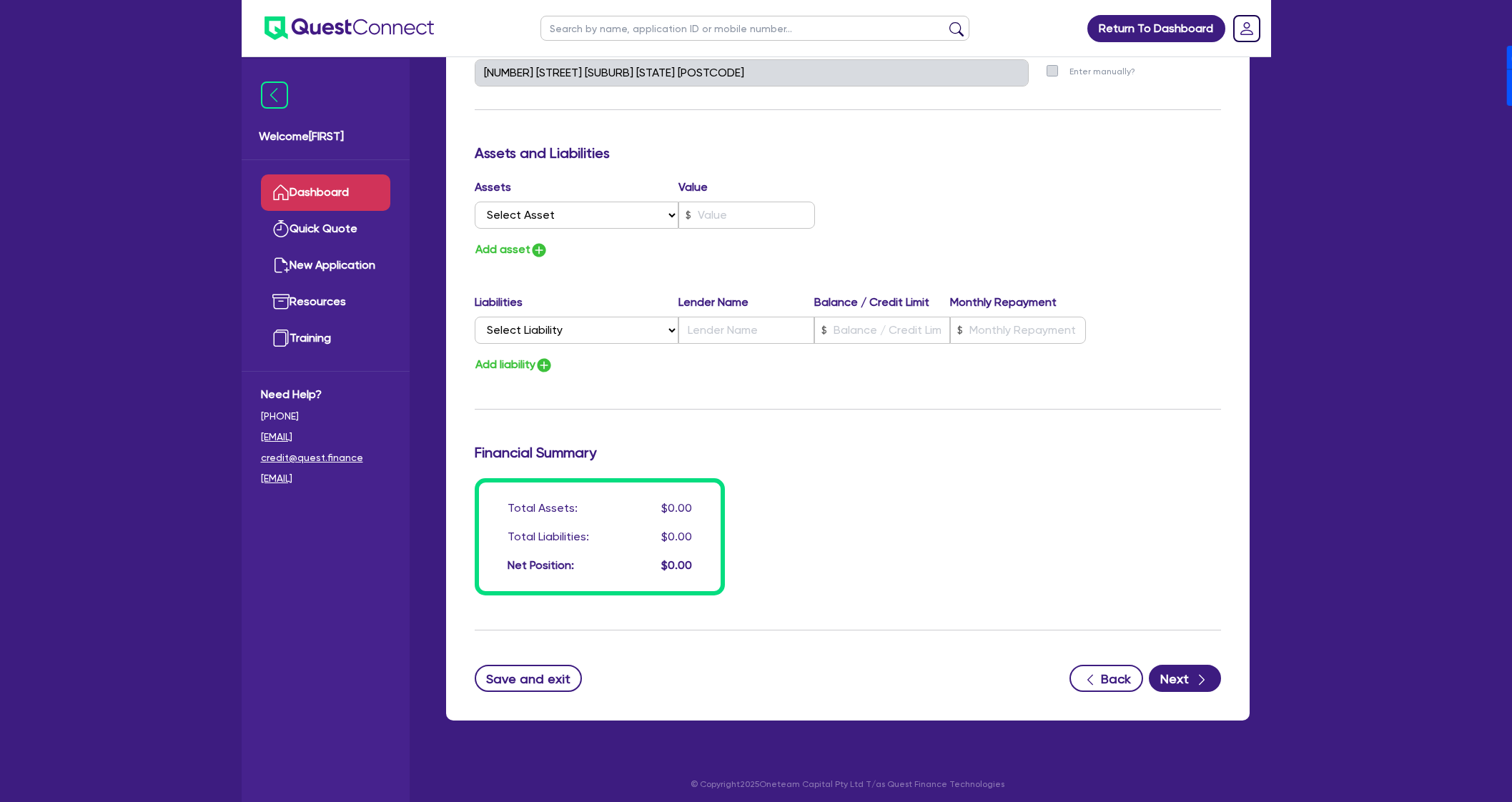 click on "Dashboard" at bounding box center [325, 192] 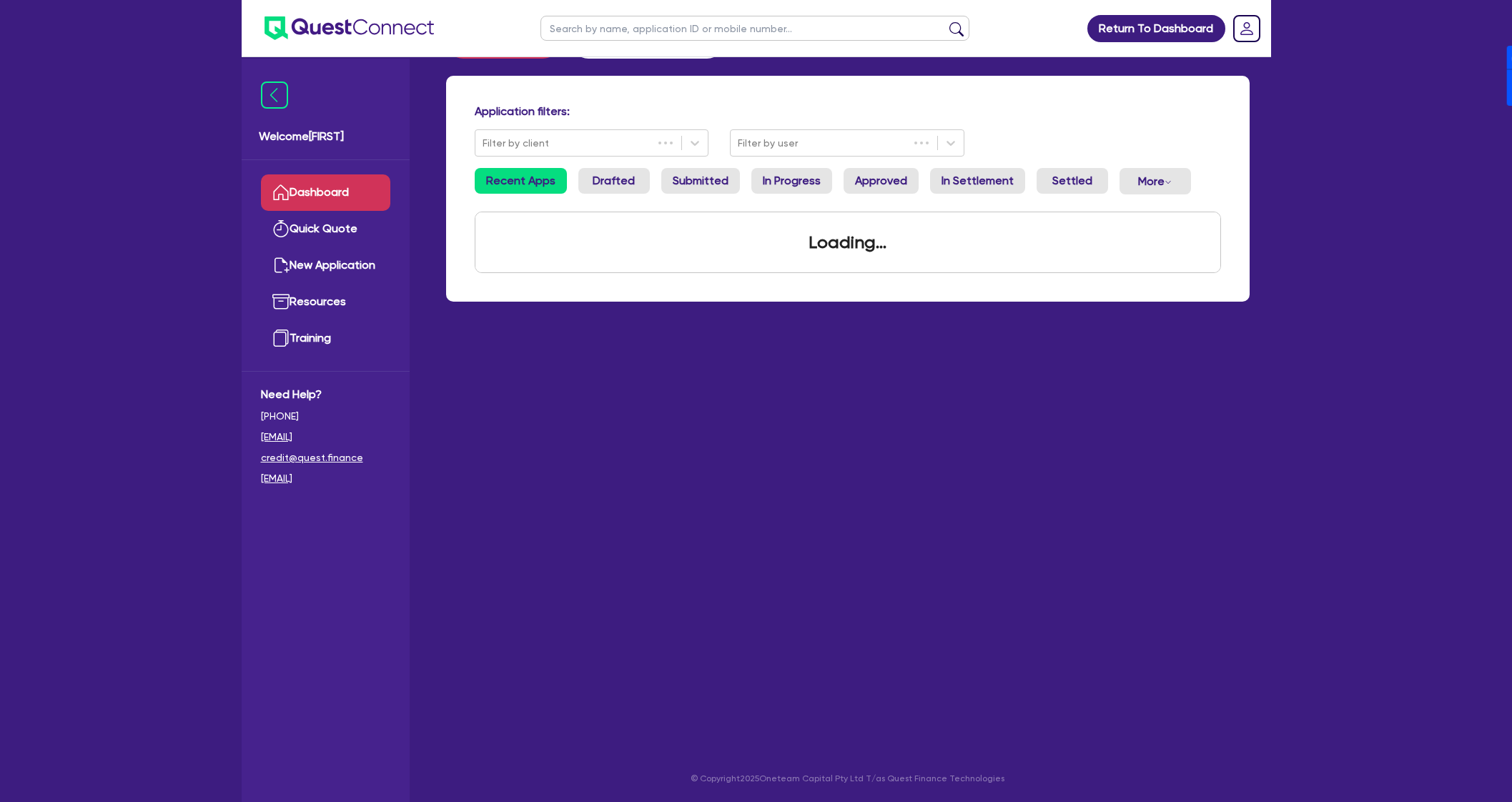 scroll, scrollTop: 0, scrollLeft: 0, axis: both 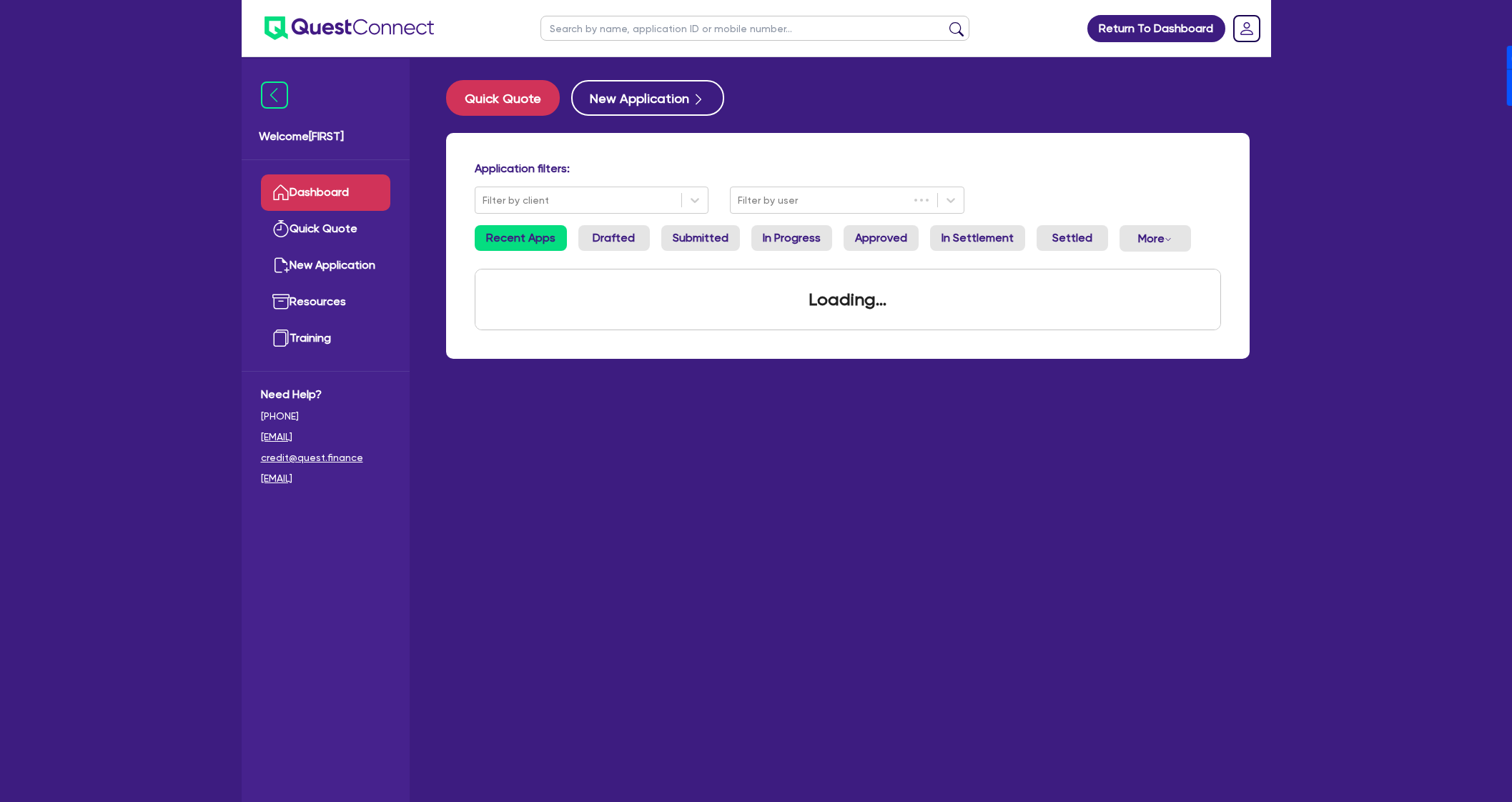 click at bounding box center (755, 28) 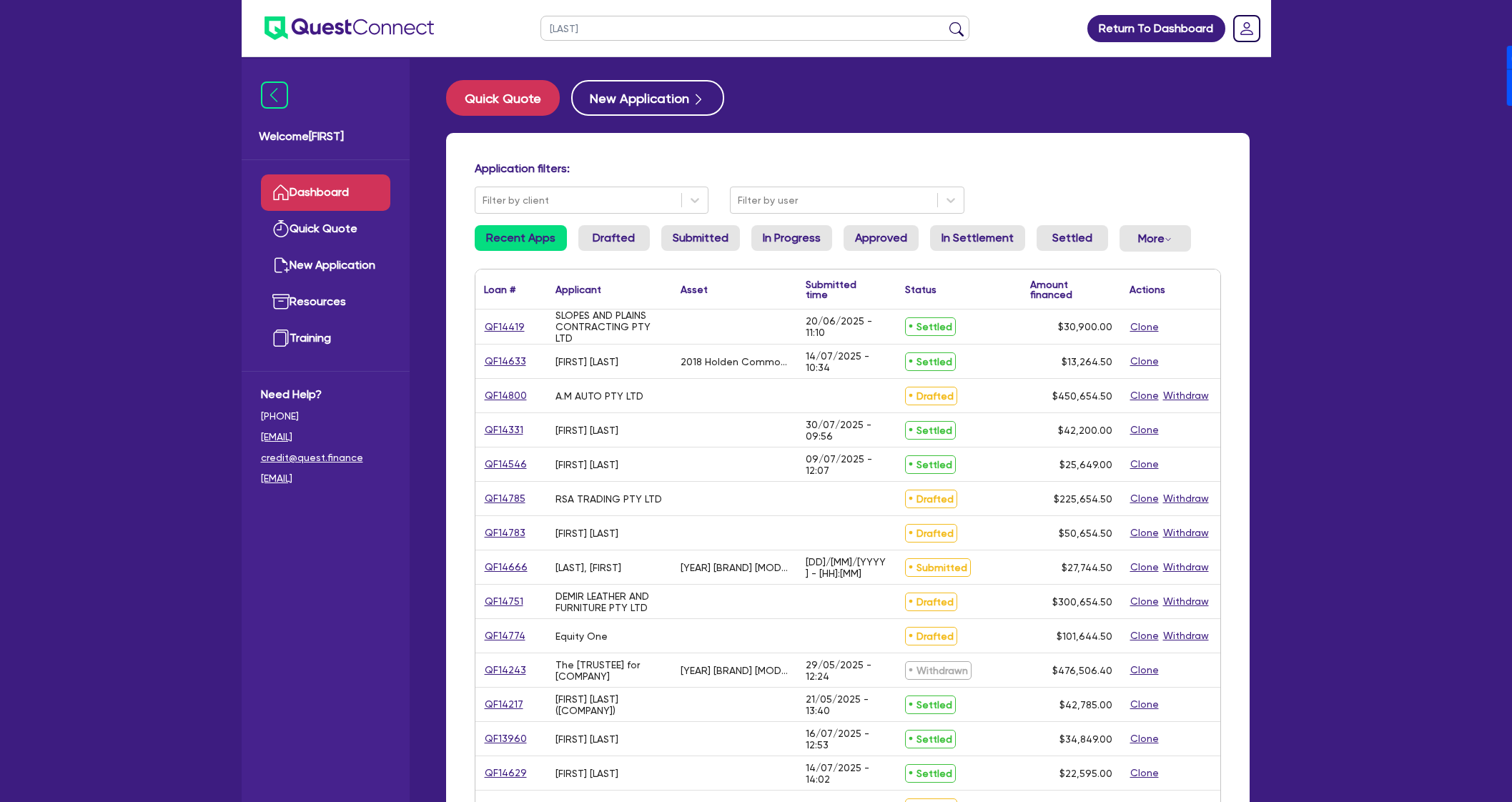 type on "[LAST]" 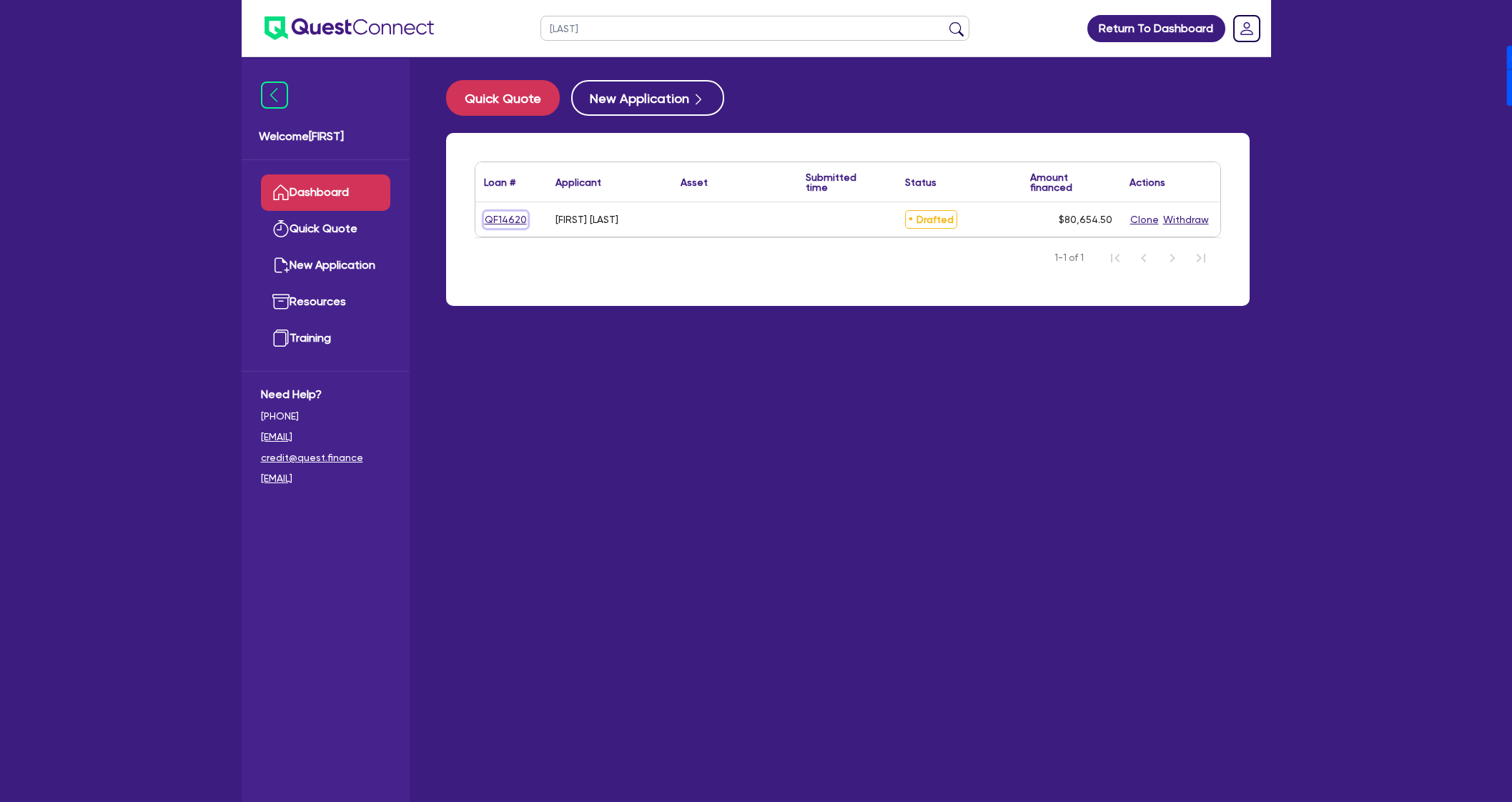 click on "QF14620" at bounding box center (505, 219) 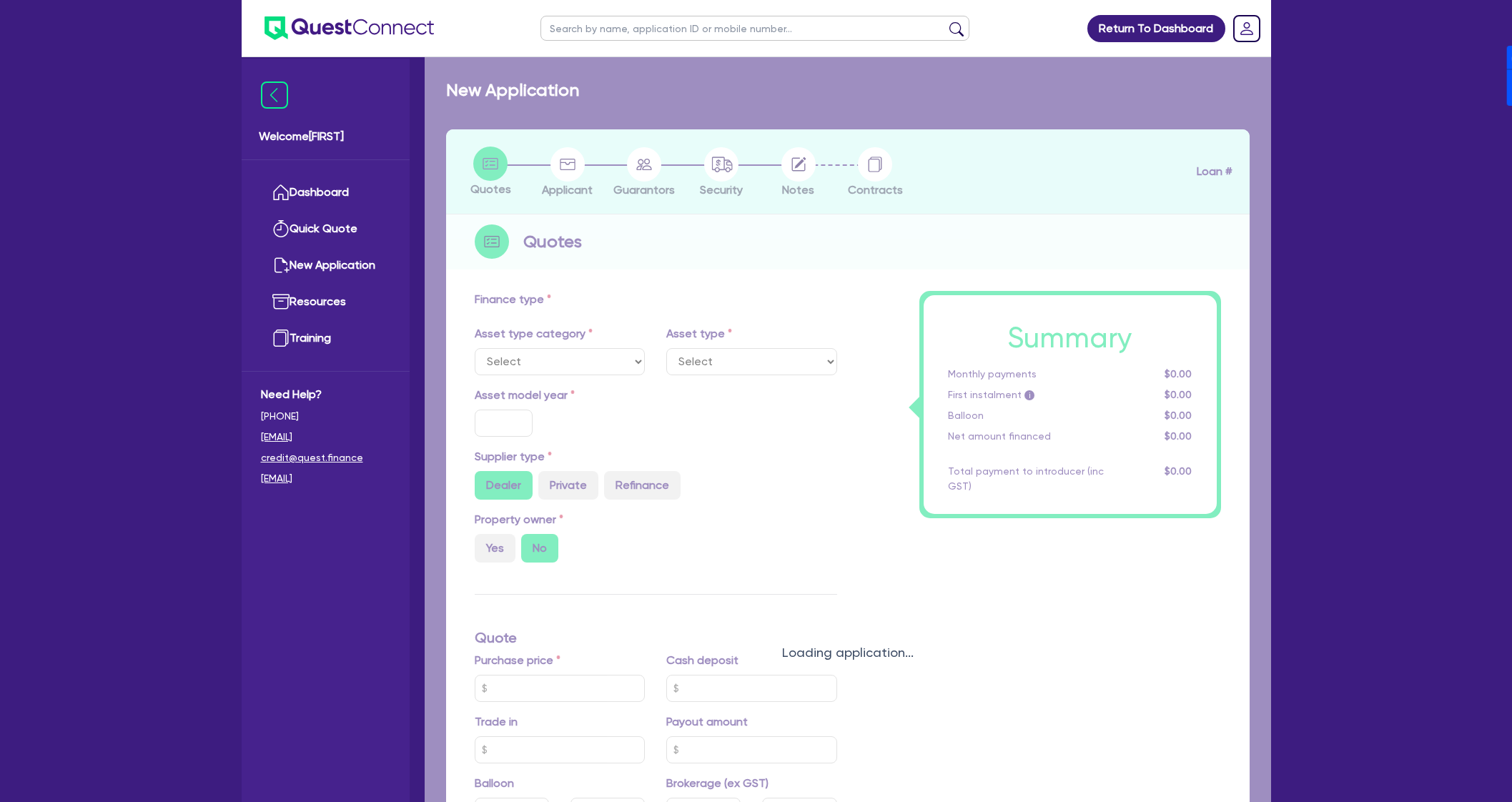 type on "80,000" 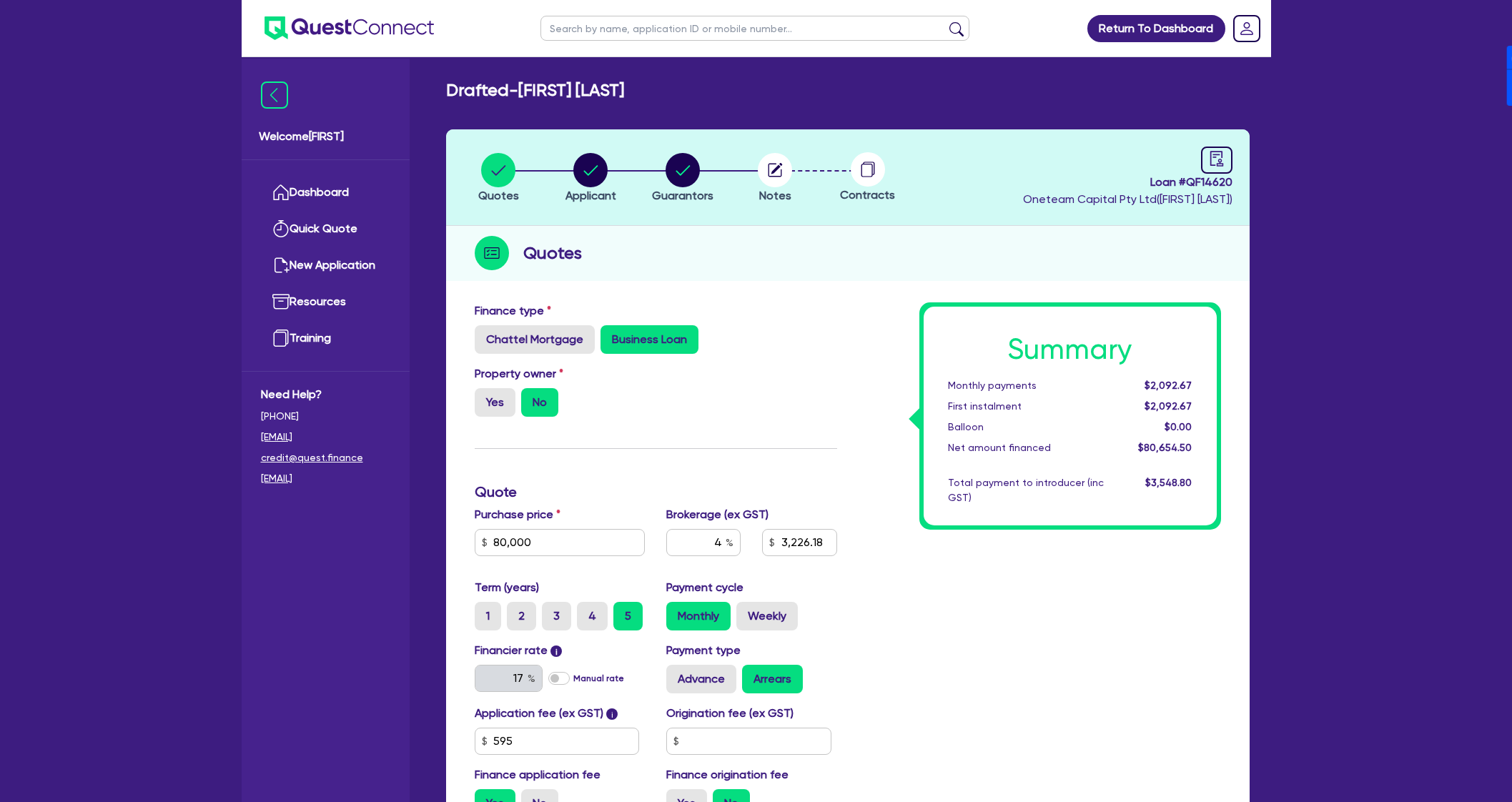 scroll, scrollTop: 0, scrollLeft: 0, axis: both 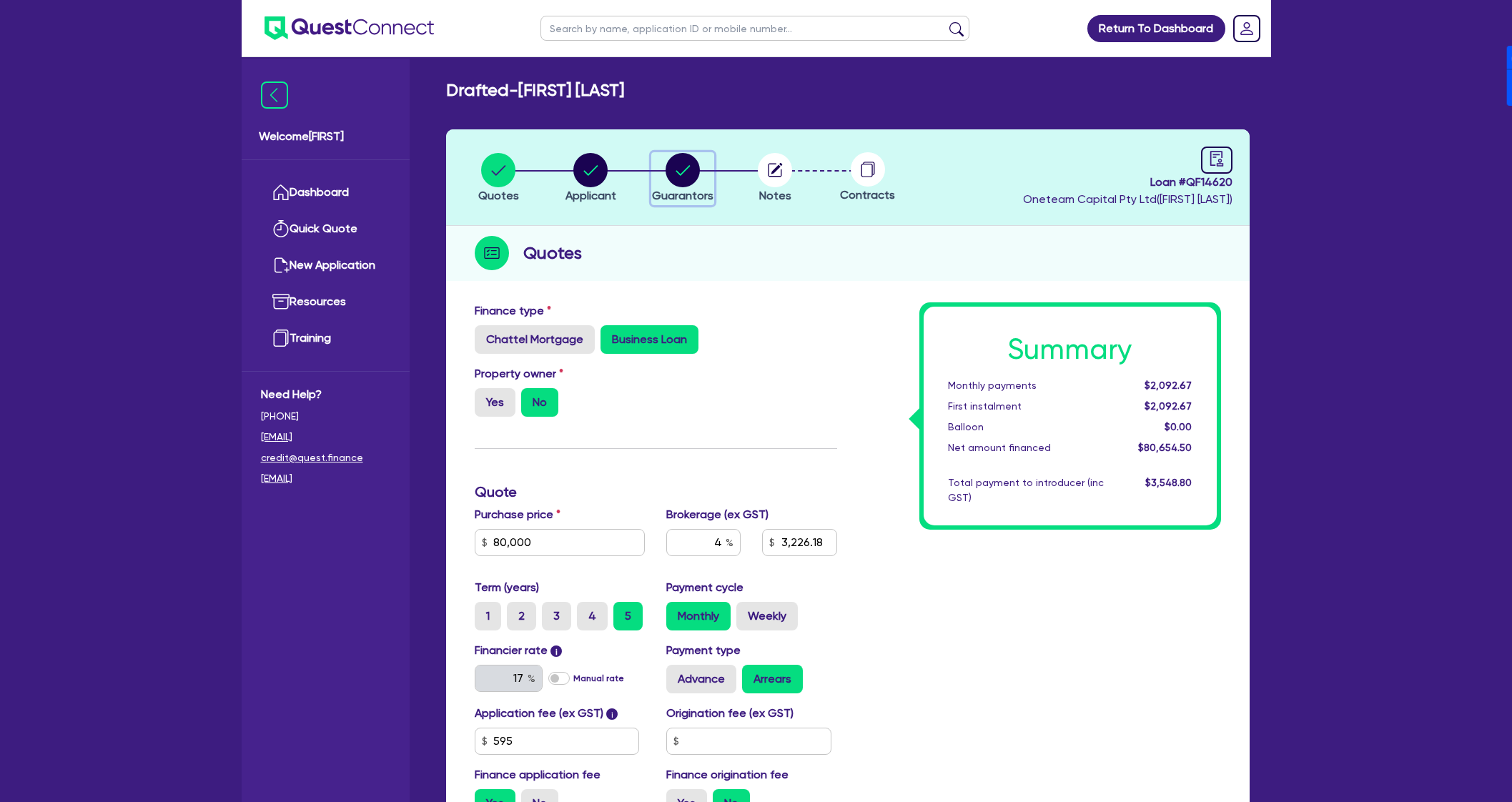 click 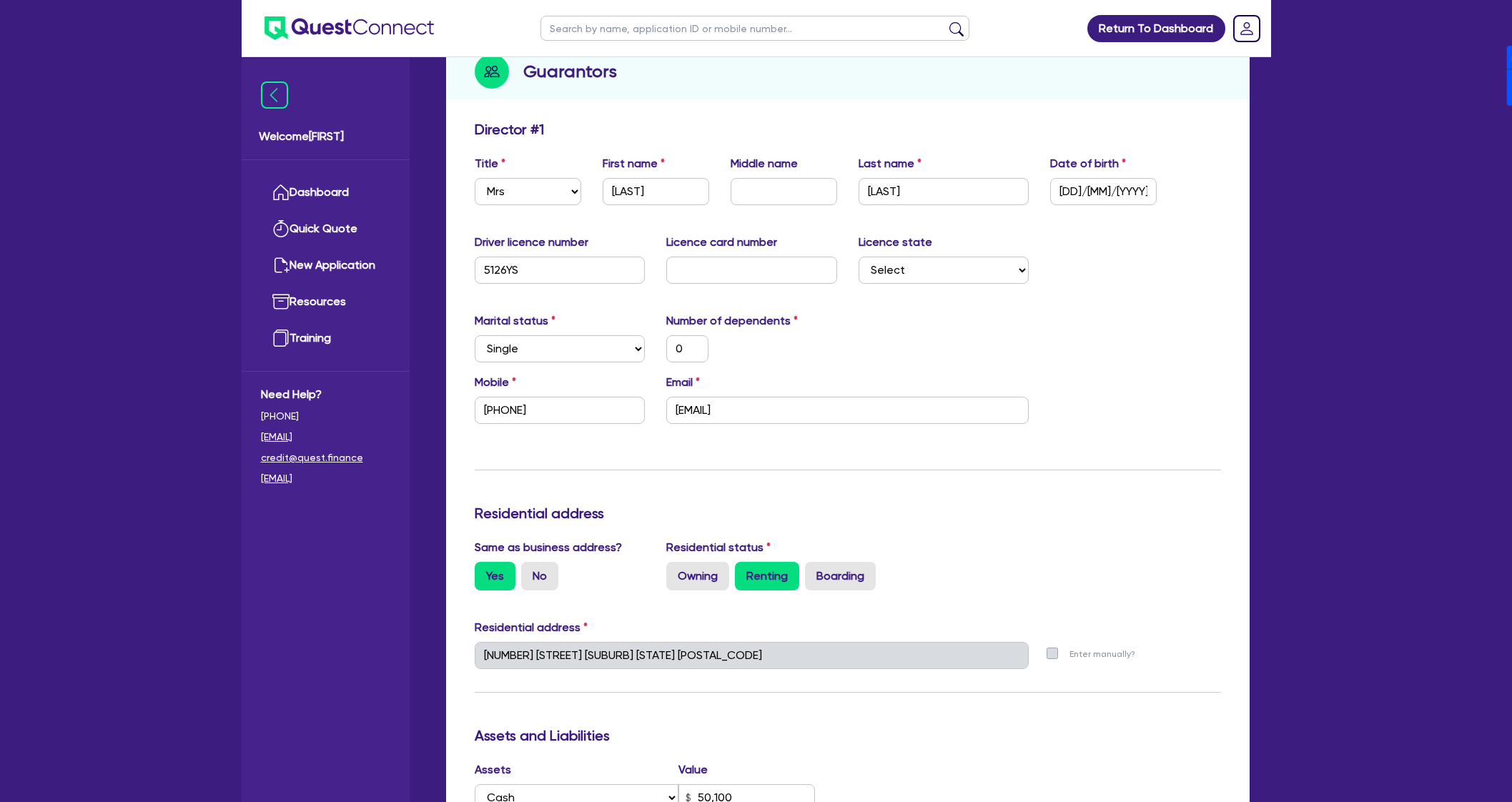 scroll, scrollTop: 357, scrollLeft: 0, axis: vertical 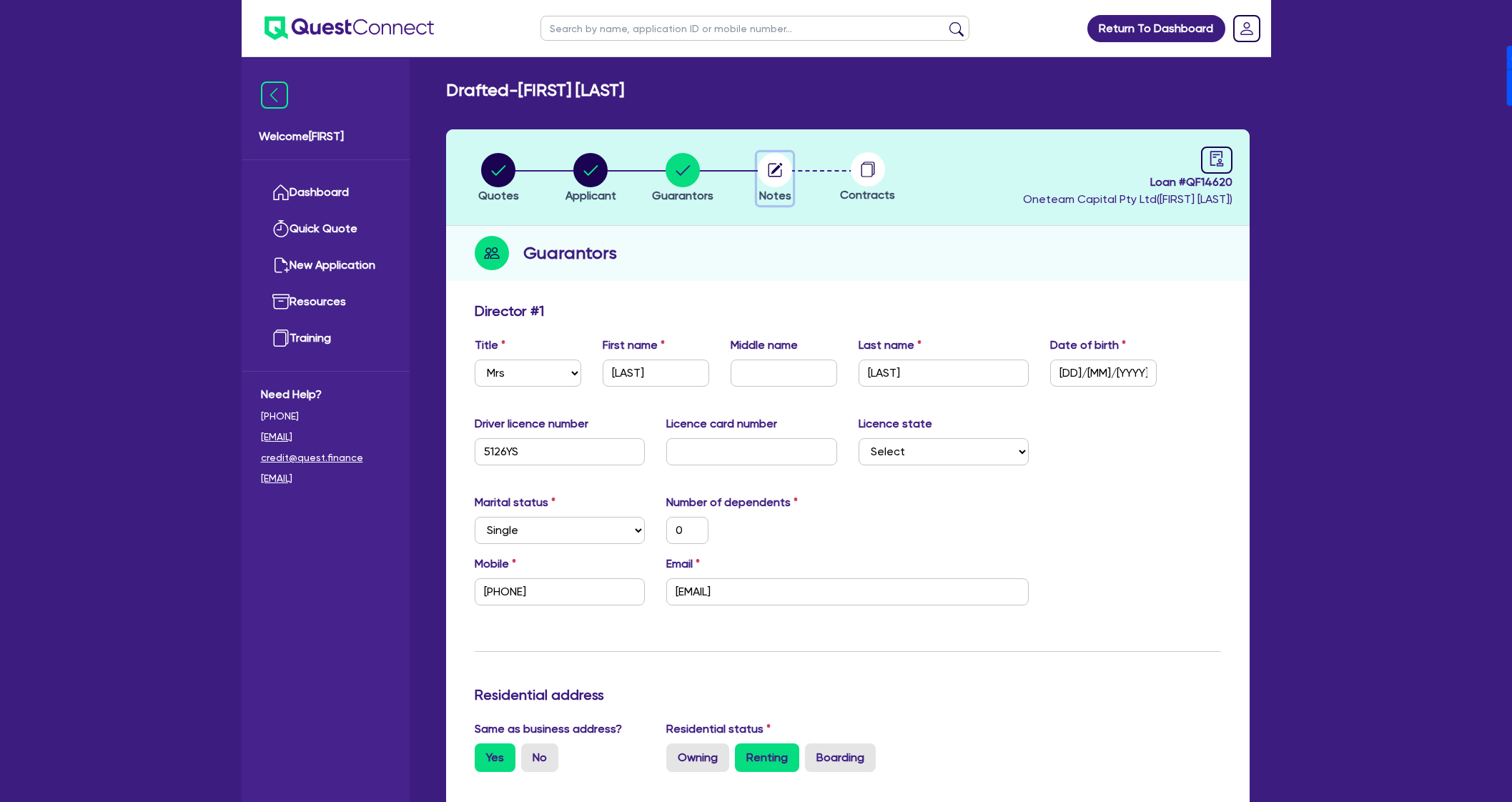 click 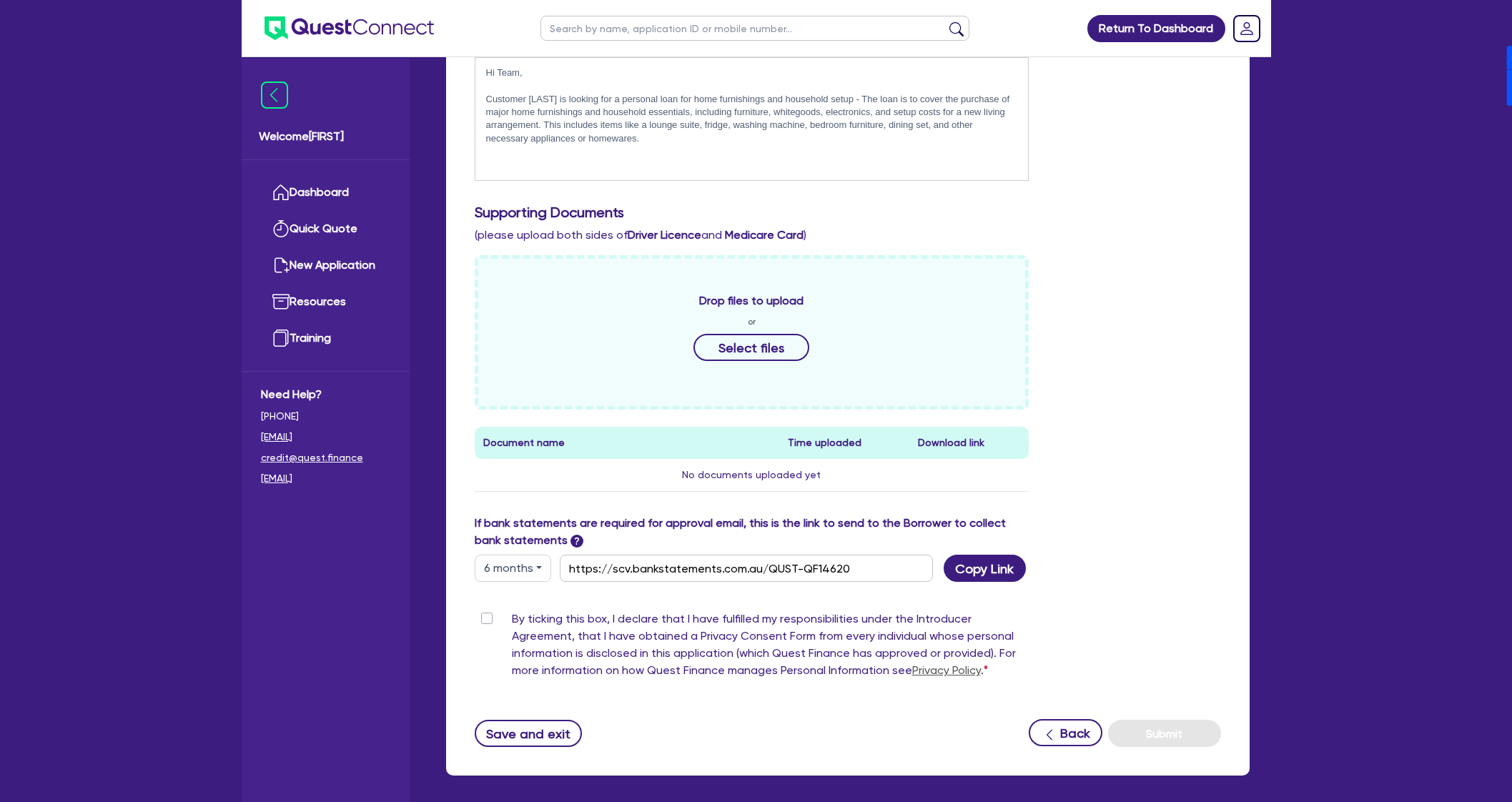 scroll, scrollTop: 447, scrollLeft: 0, axis: vertical 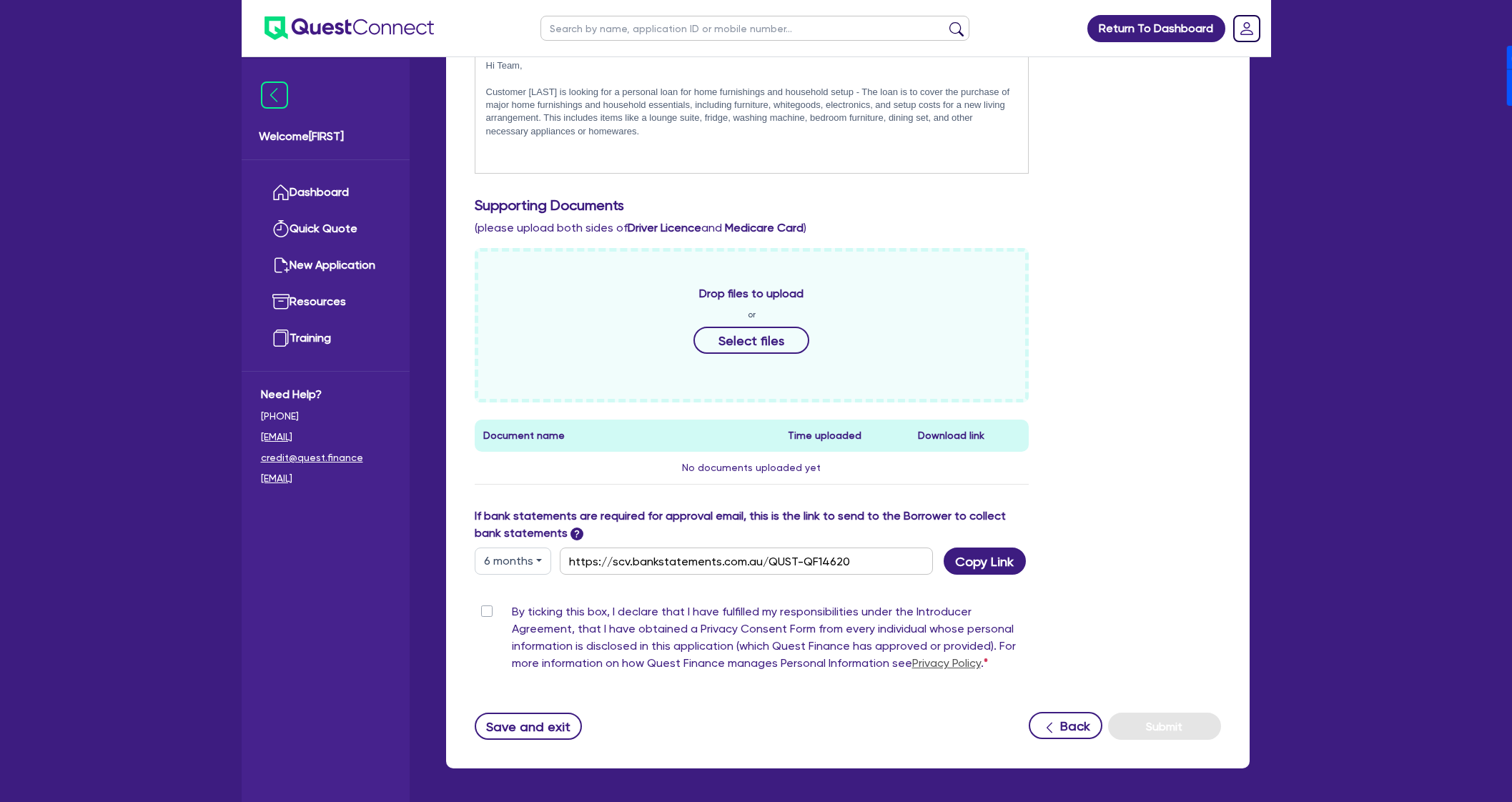 click on "6 months" at bounding box center [513, 561] 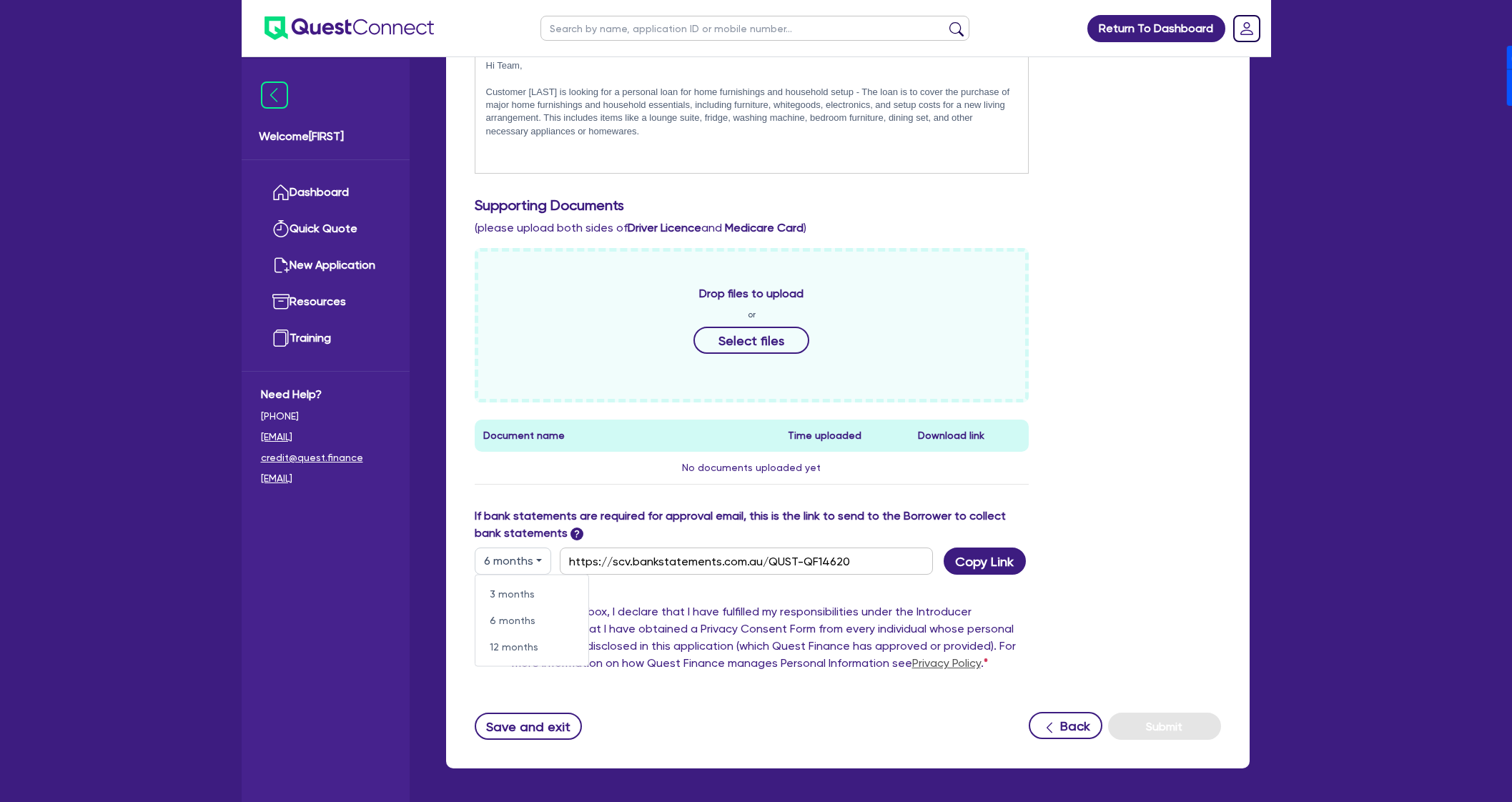 click on "Drop files to upload or Select files Document name Time uploaded Download link No documents uploaded yet Delete "undefined" Are you sure you want to proceed with this action? Cancel Proceed" at bounding box center [848, 377] 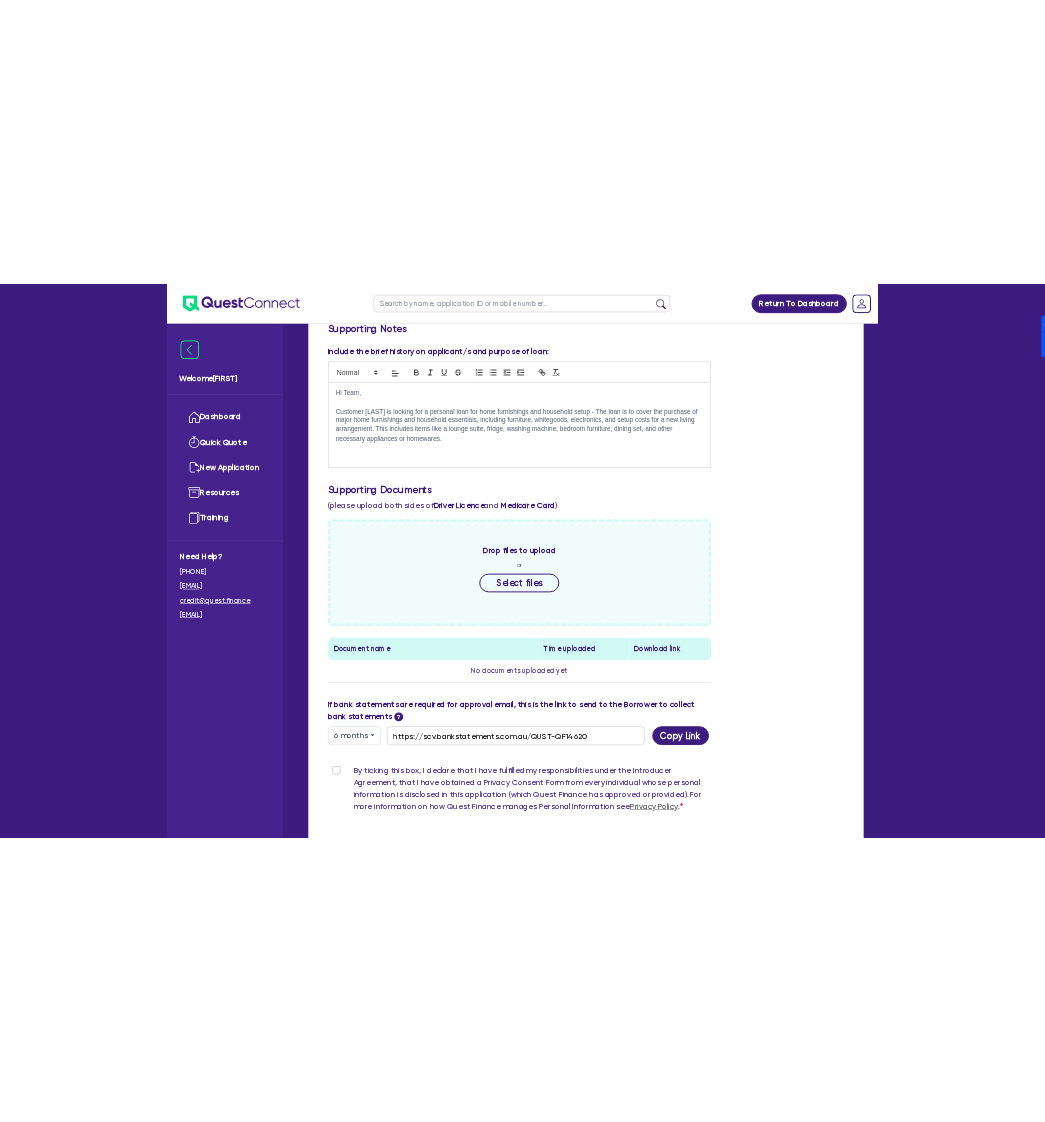 scroll, scrollTop: 499, scrollLeft: 0, axis: vertical 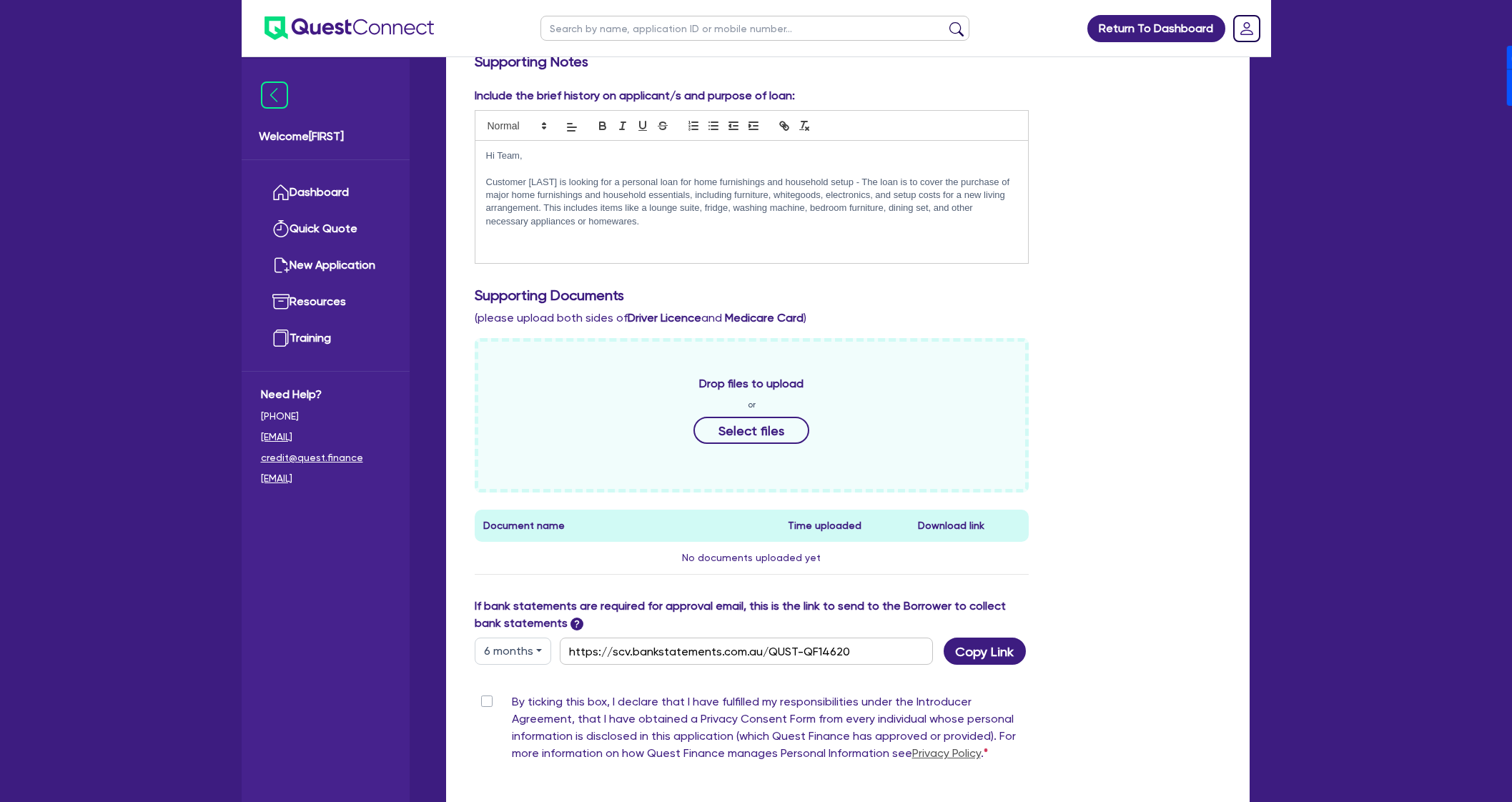 click on "6 months" at bounding box center [513, 651] 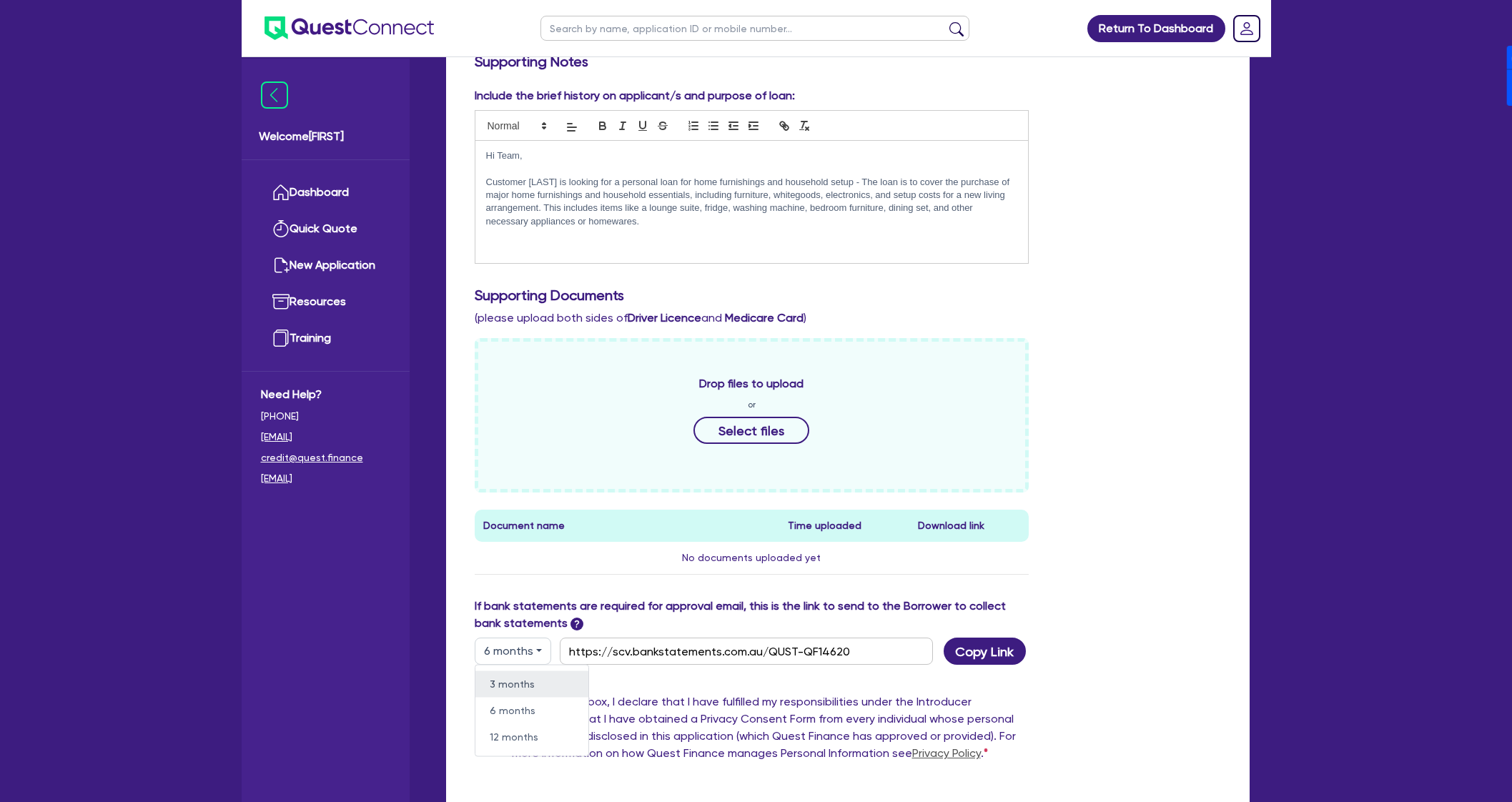 click on "3 months" at bounding box center [532, 684] 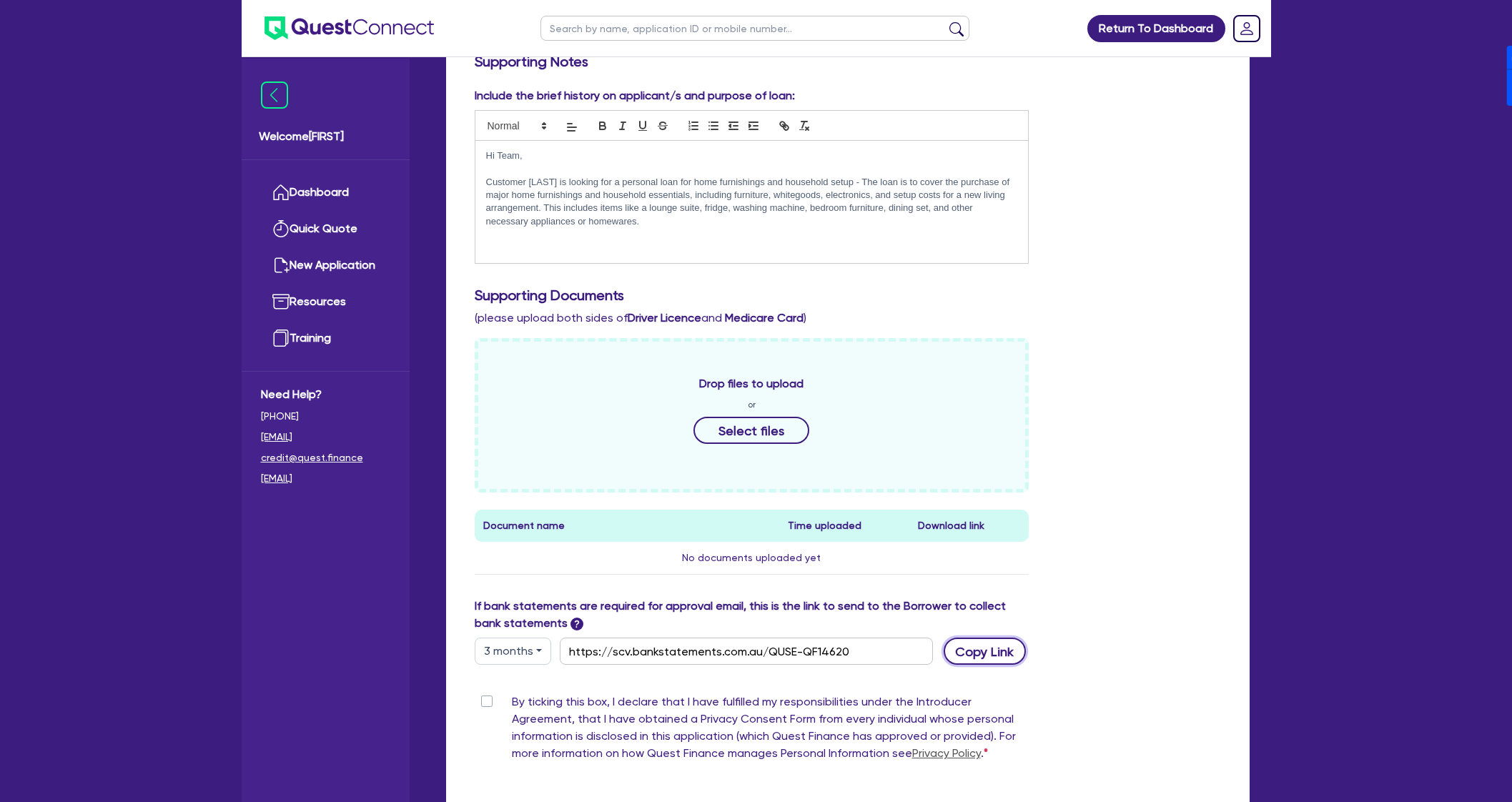 click on "Copy Link" at bounding box center [984, 651] 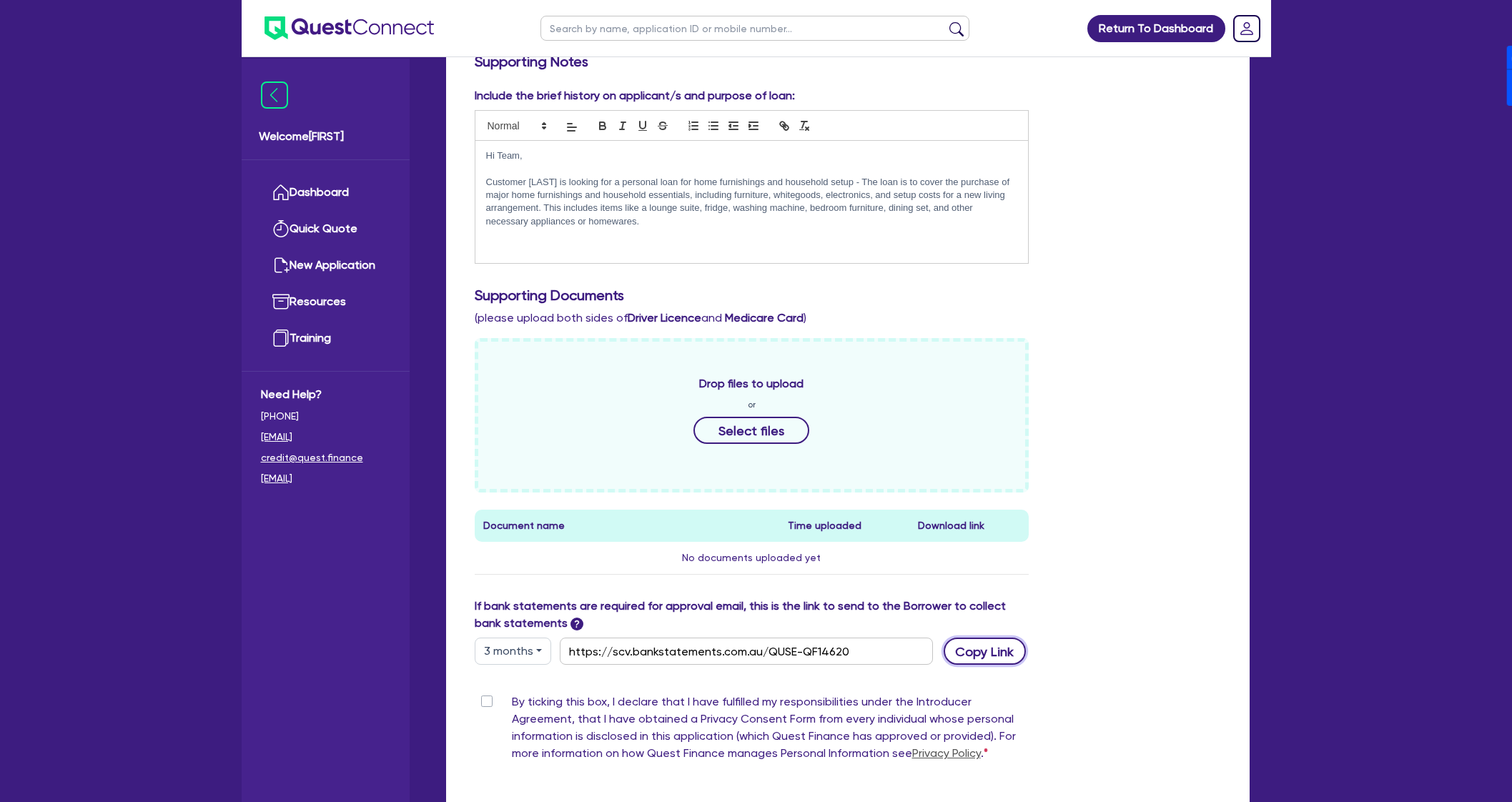 click on "Copy Link" at bounding box center [984, 651] 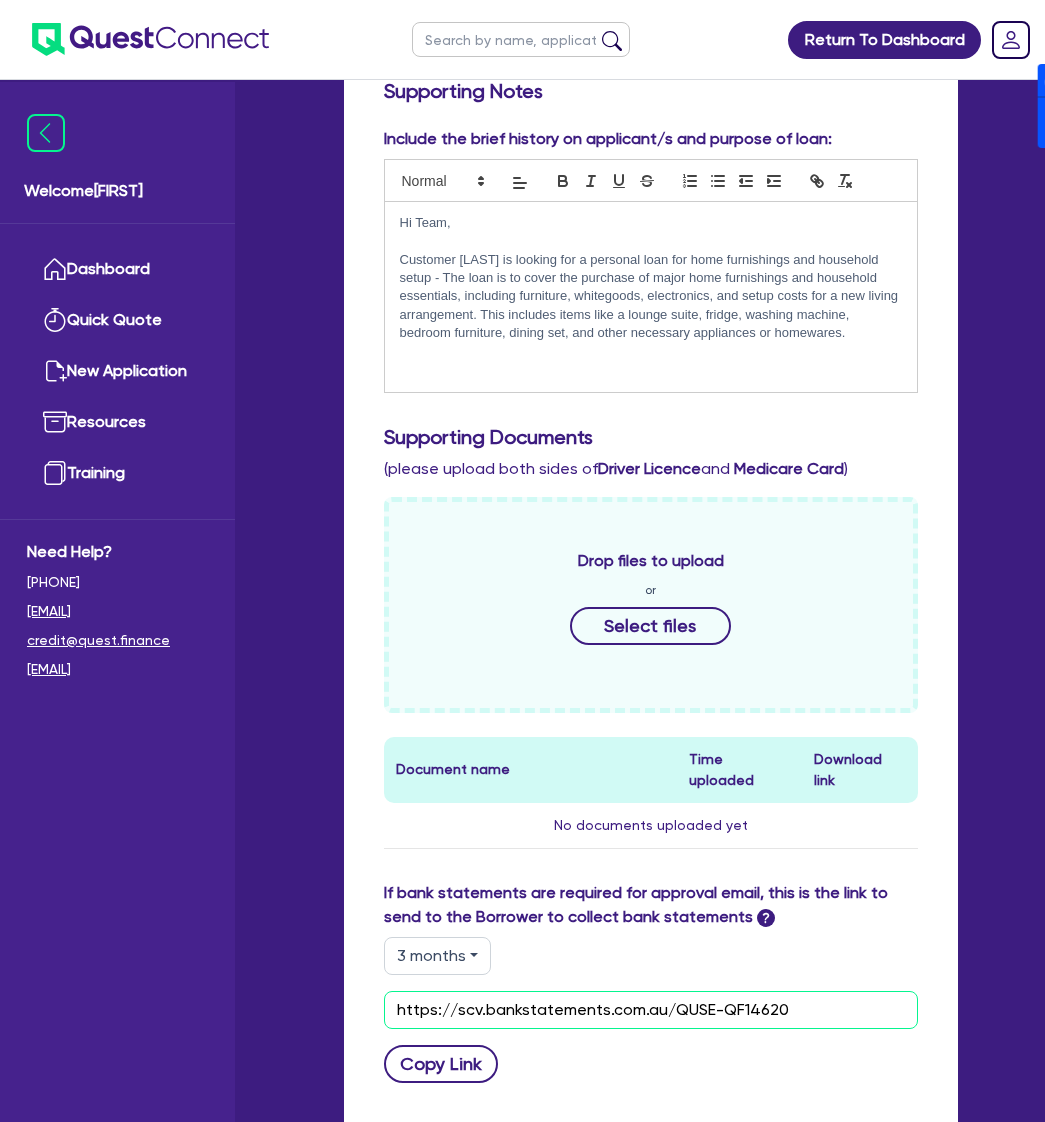 scroll, scrollTop: 625, scrollLeft: 0, axis: vertical 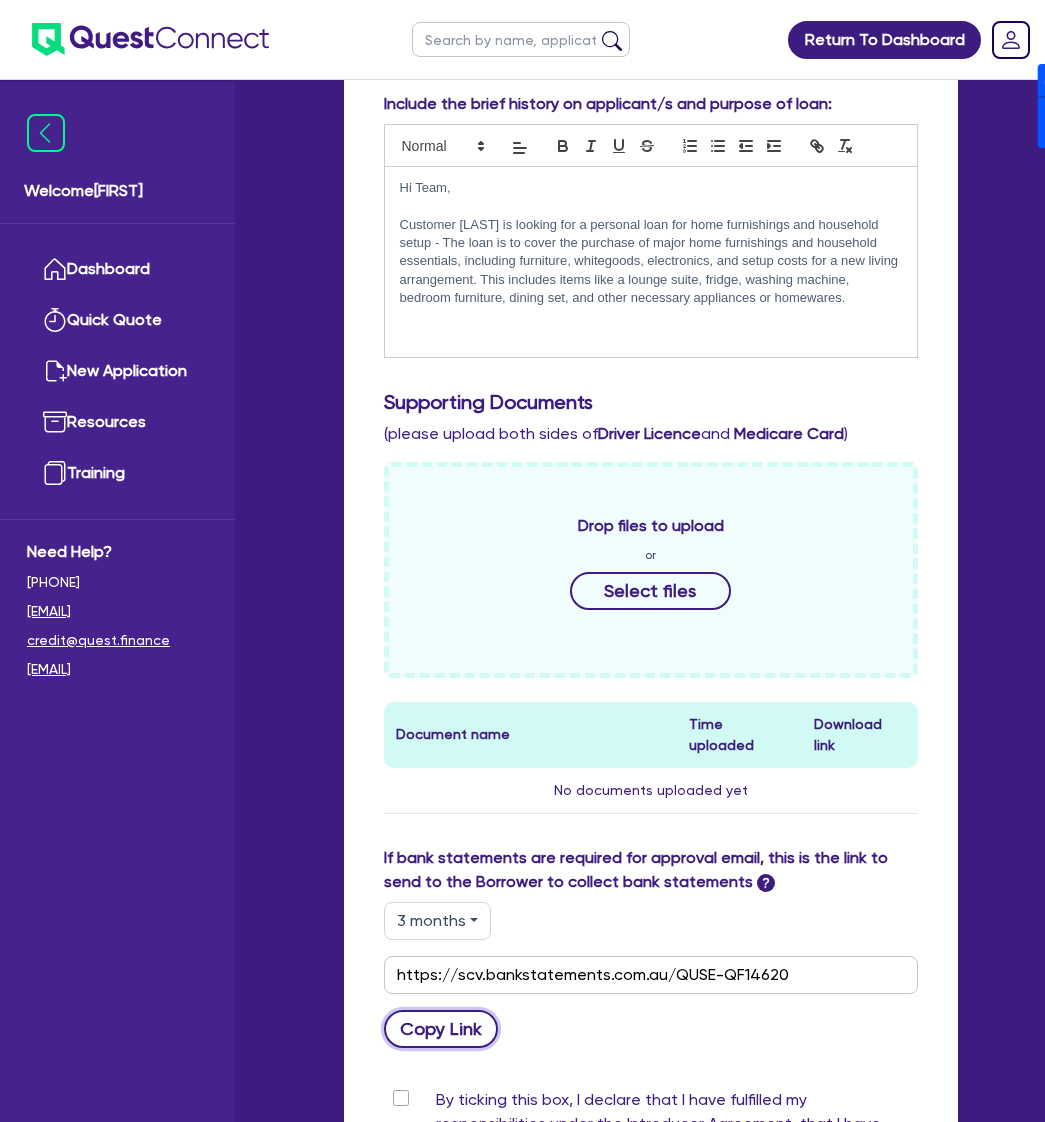click on "Copy Link" at bounding box center (441, 1029) 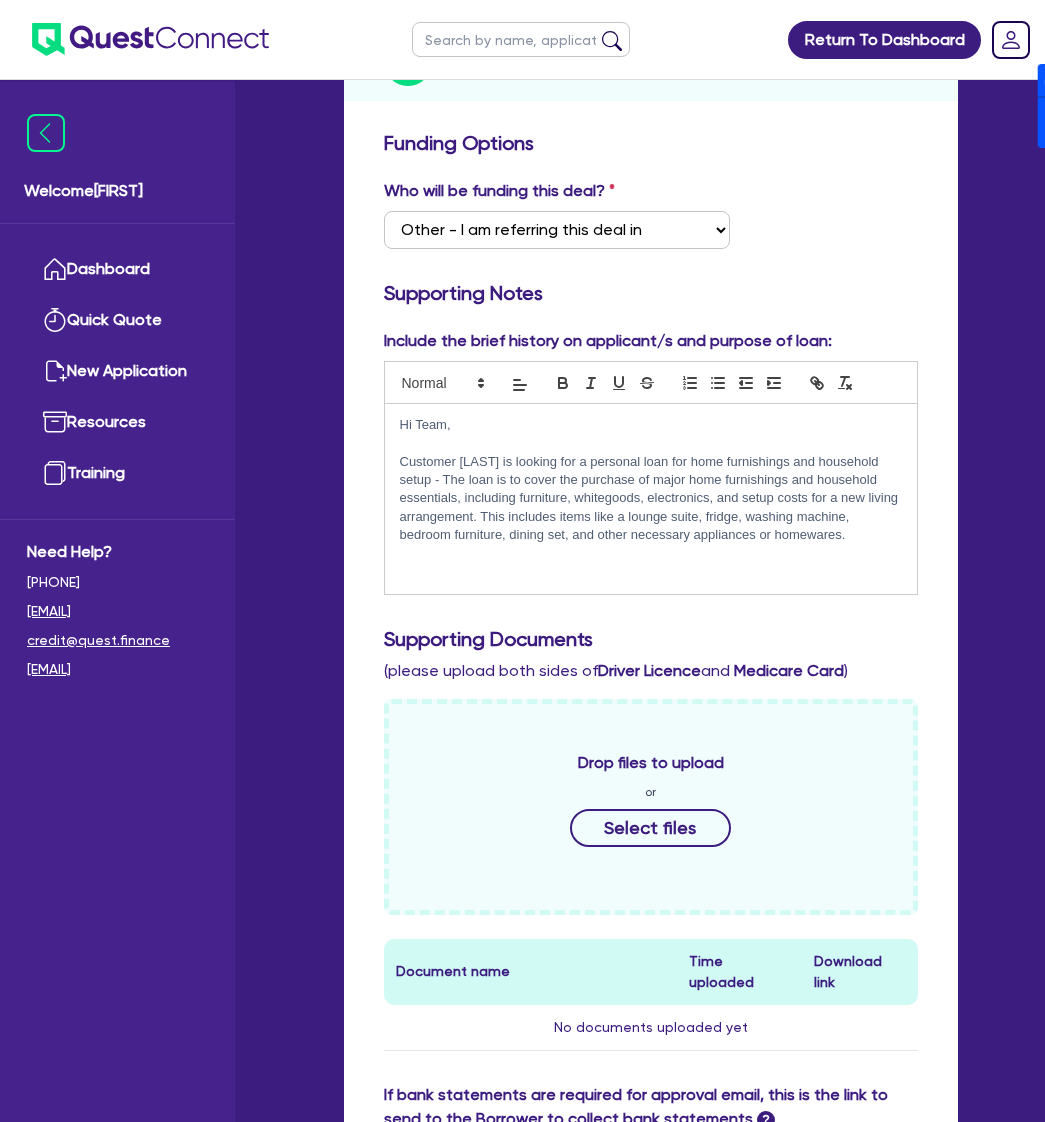 scroll, scrollTop: 0, scrollLeft: 0, axis: both 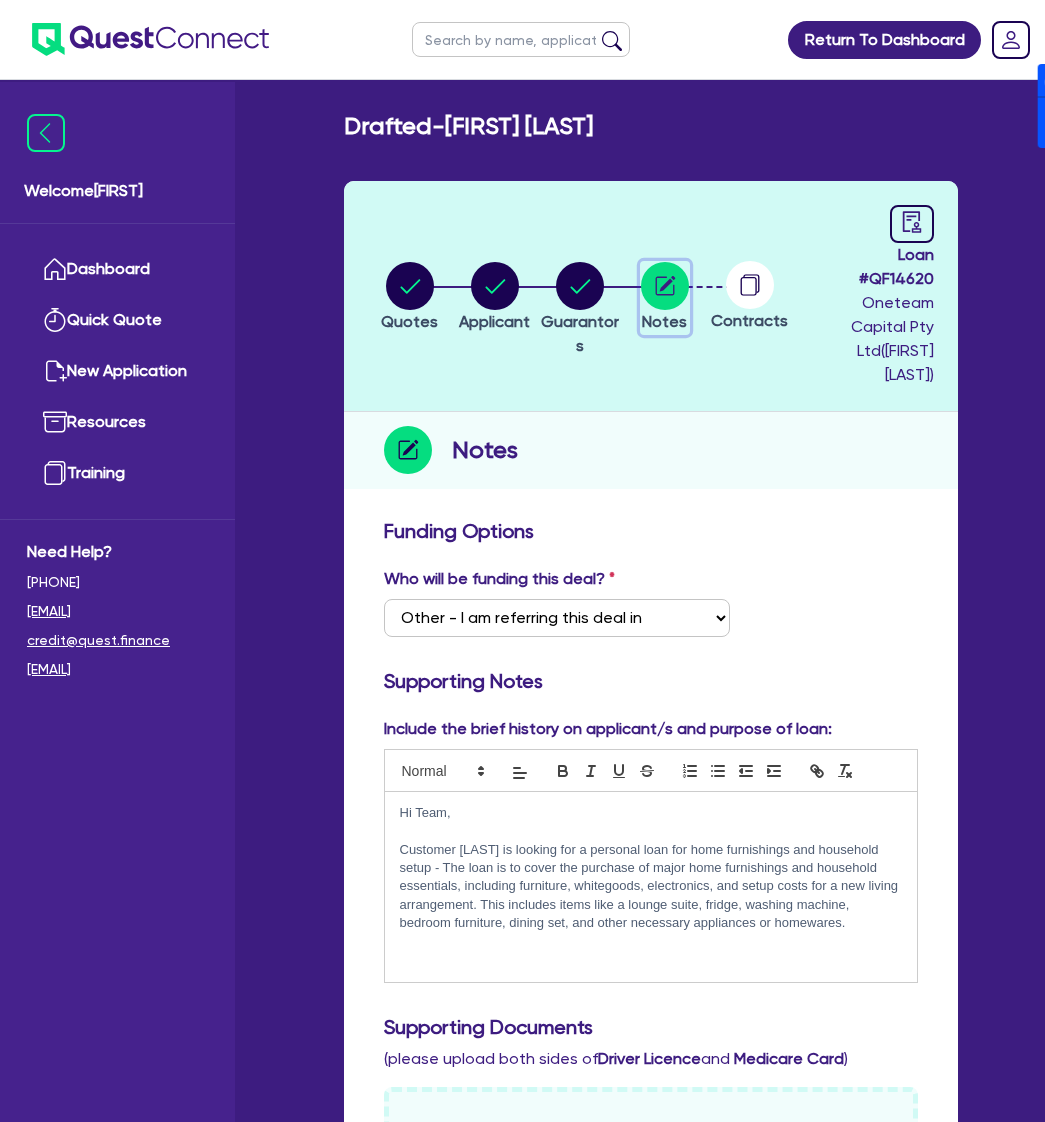 click 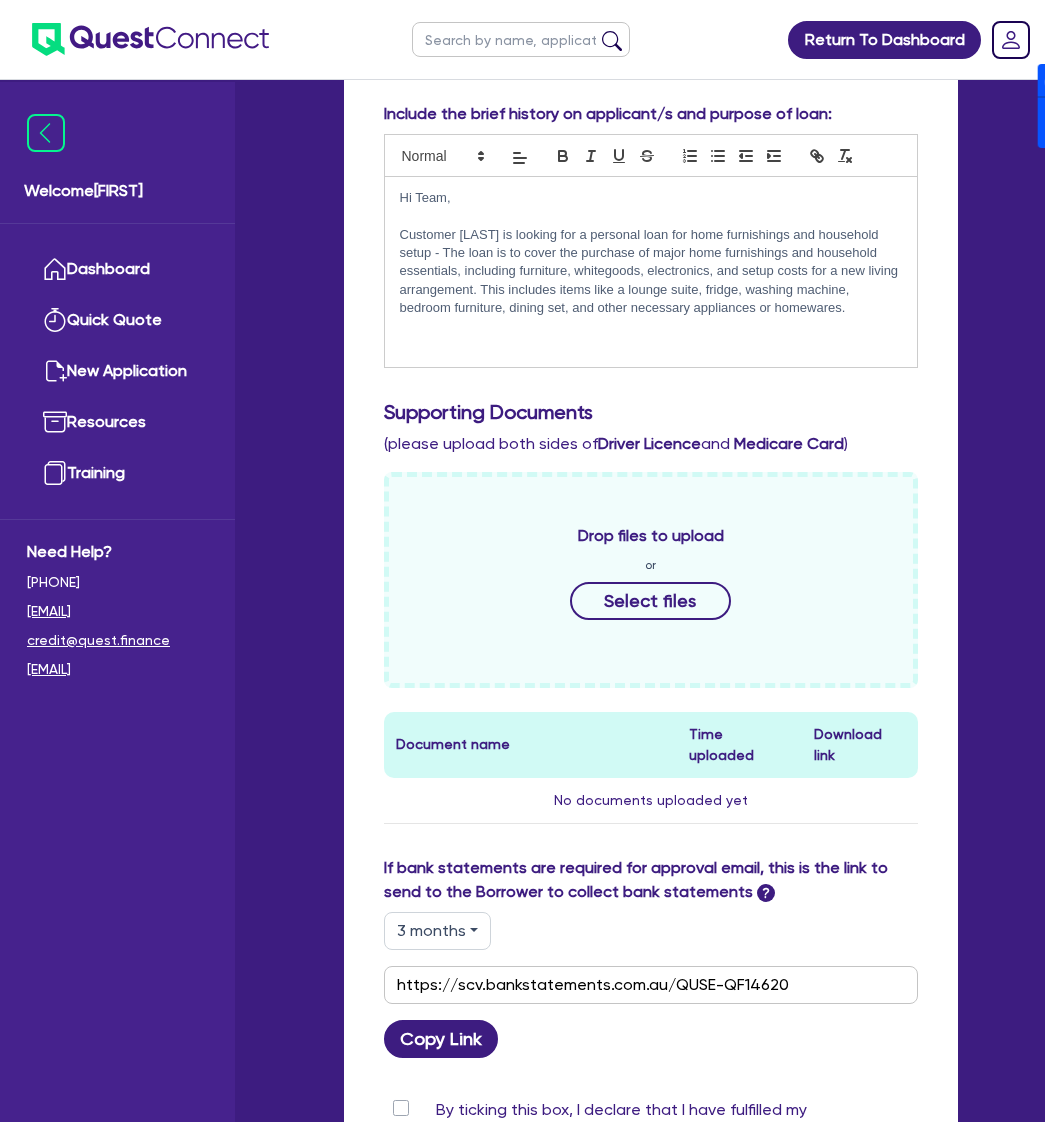 scroll, scrollTop: 0, scrollLeft: 0, axis: both 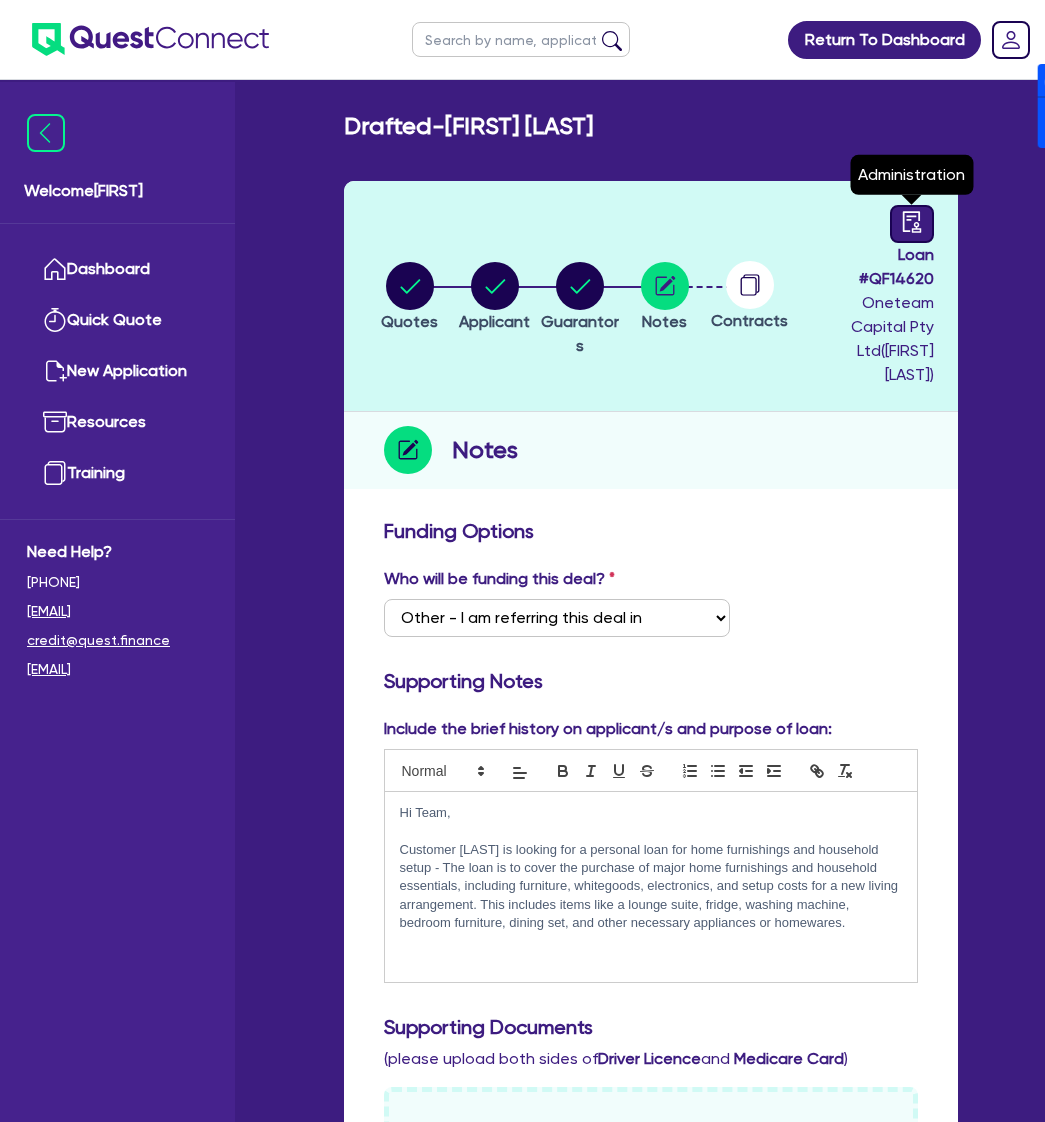 click 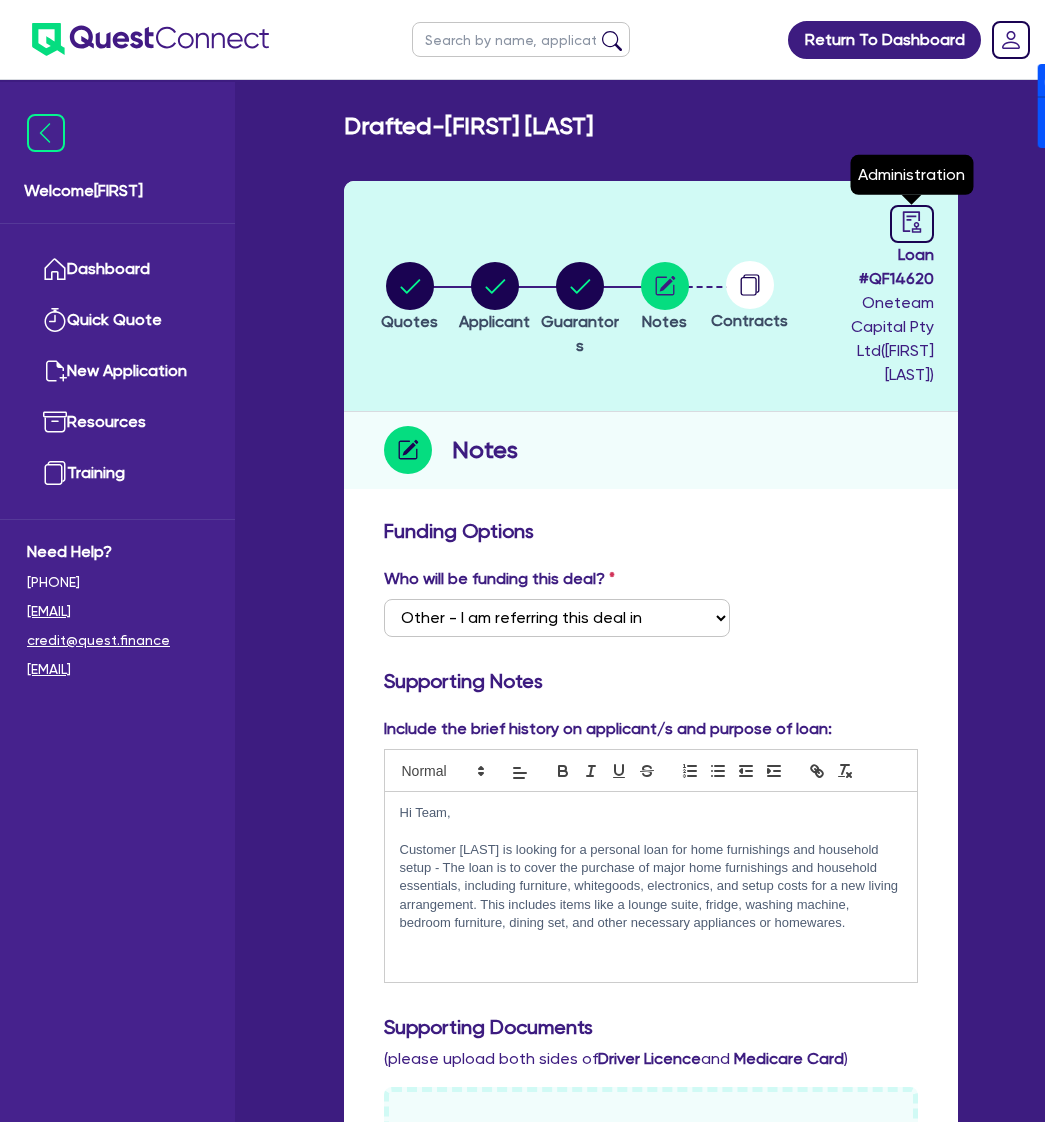 select on "DRAFTED_NEW" 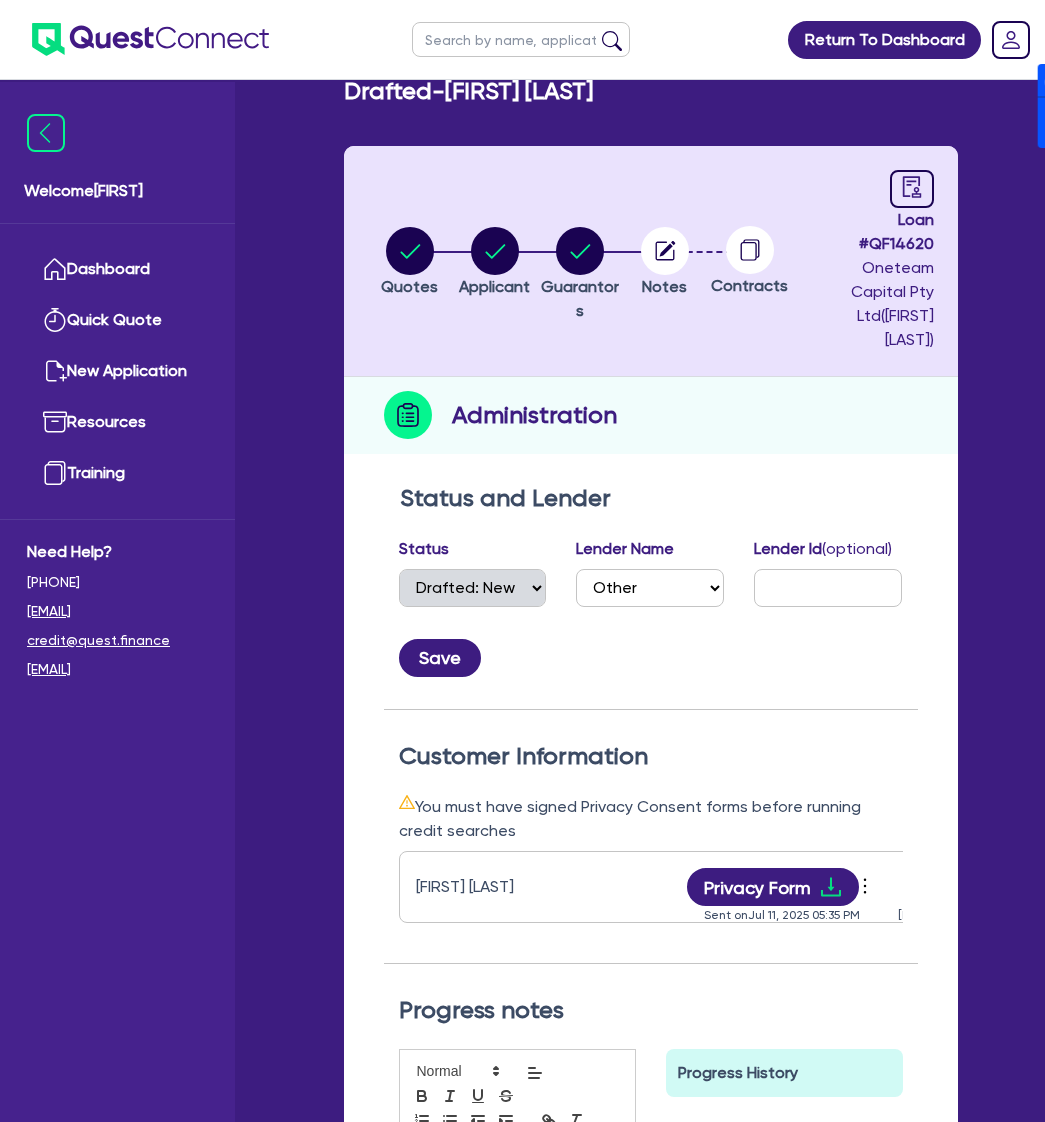 scroll, scrollTop: 462, scrollLeft: 0, axis: vertical 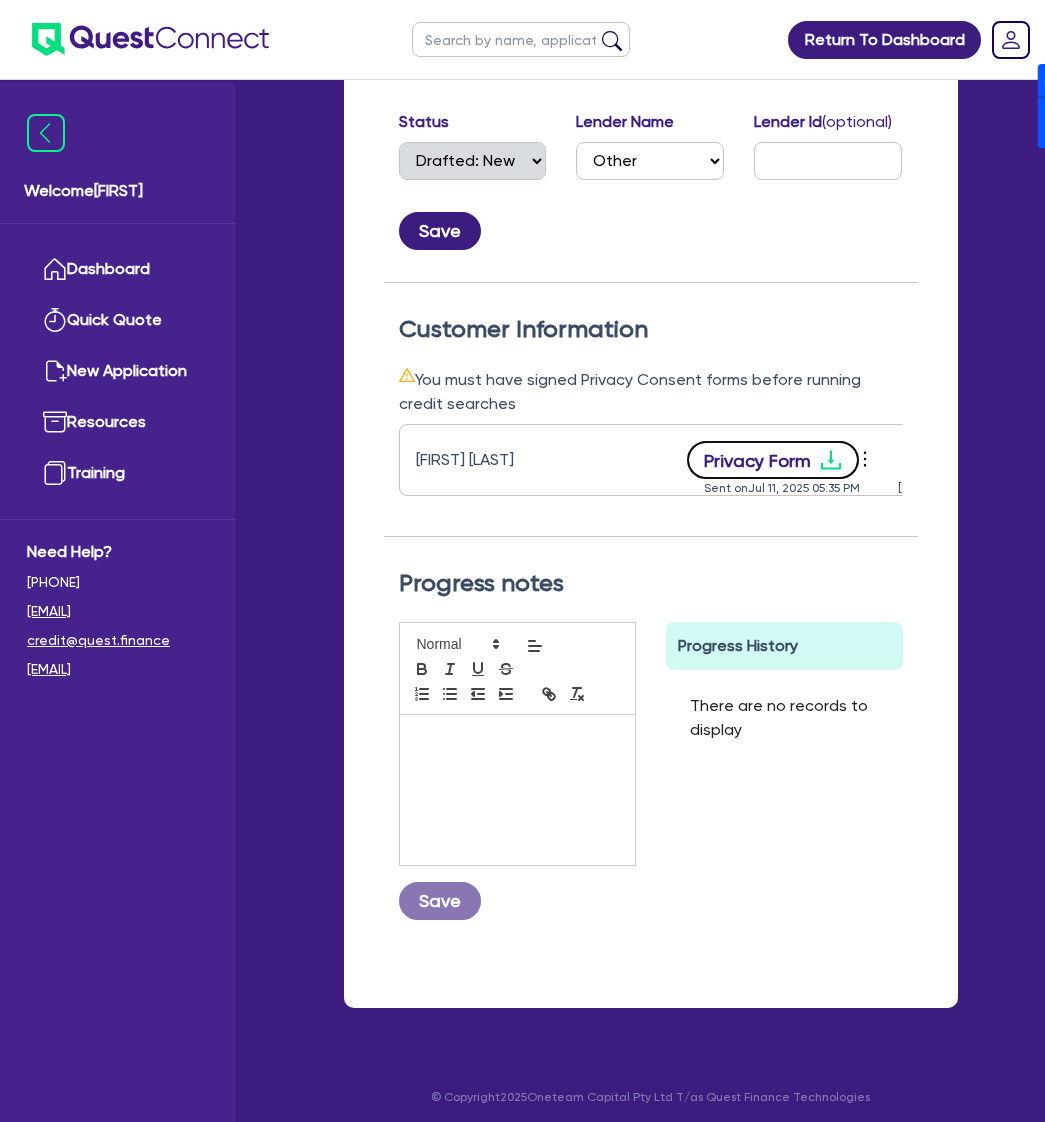 click on "Privacy Form" at bounding box center [773, 460] 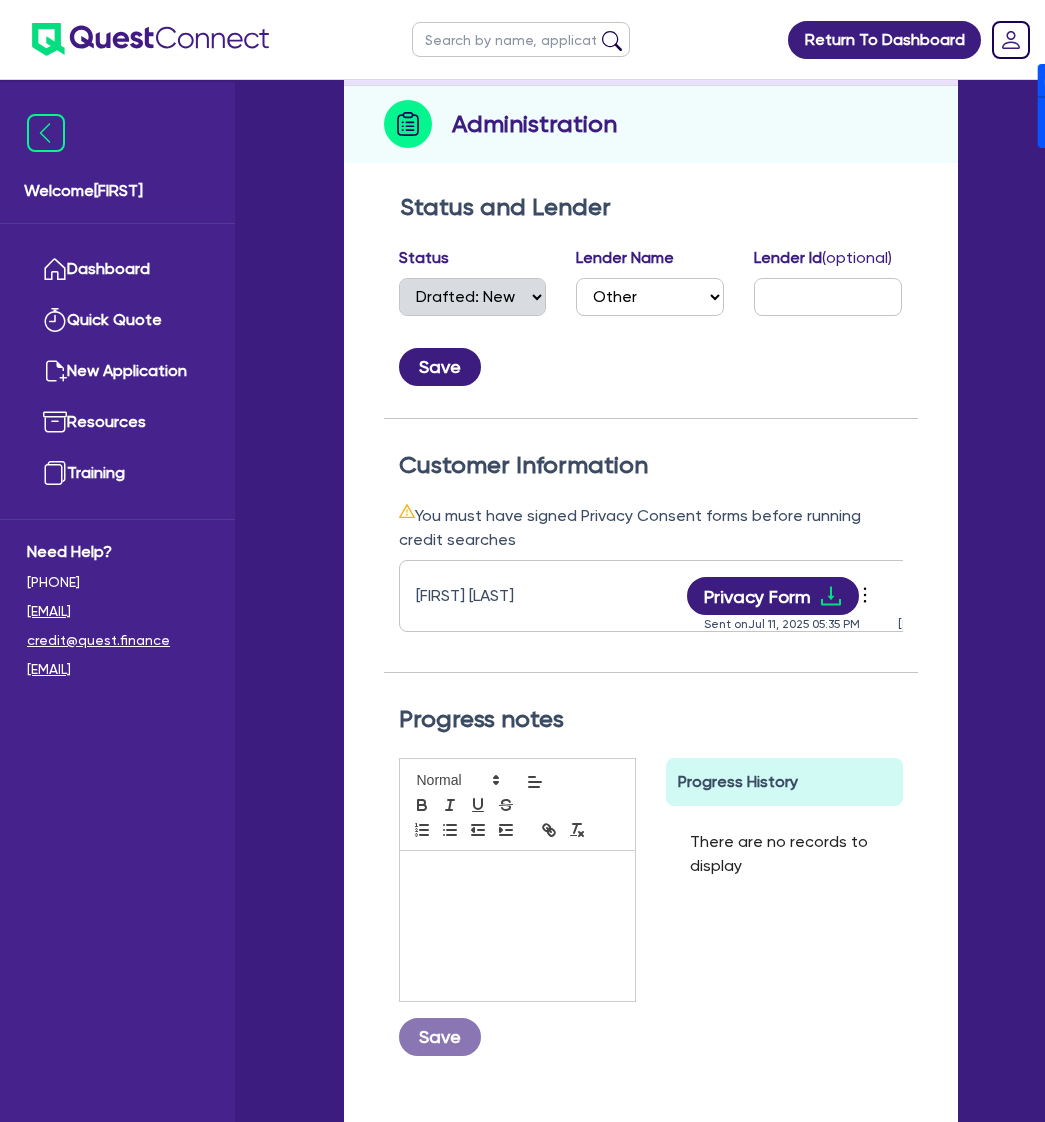 scroll, scrollTop: 0, scrollLeft: 0, axis: both 